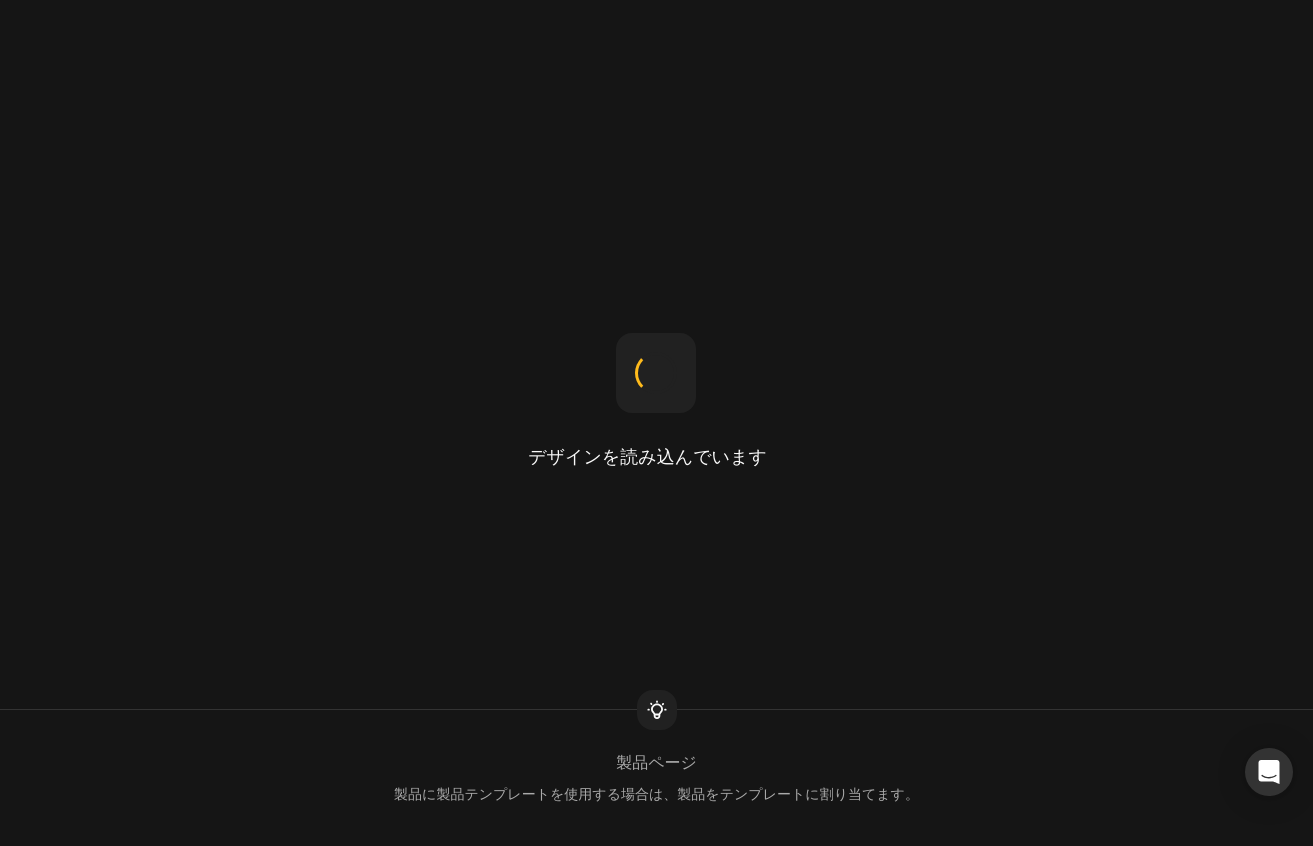 scroll, scrollTop: 0, scrollLeft: 0, axis: both 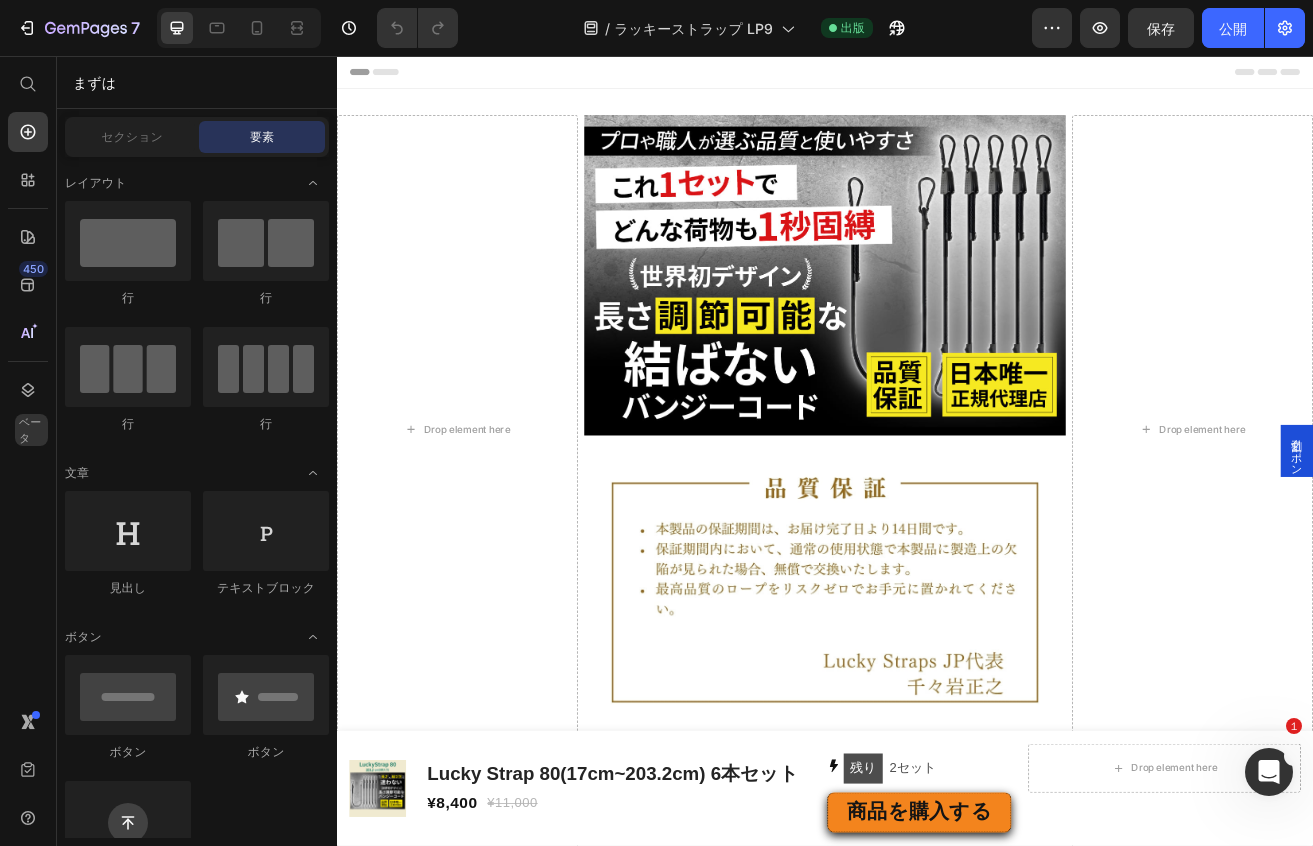 click on "割引クーポン" at bounding box center [1517, 542] 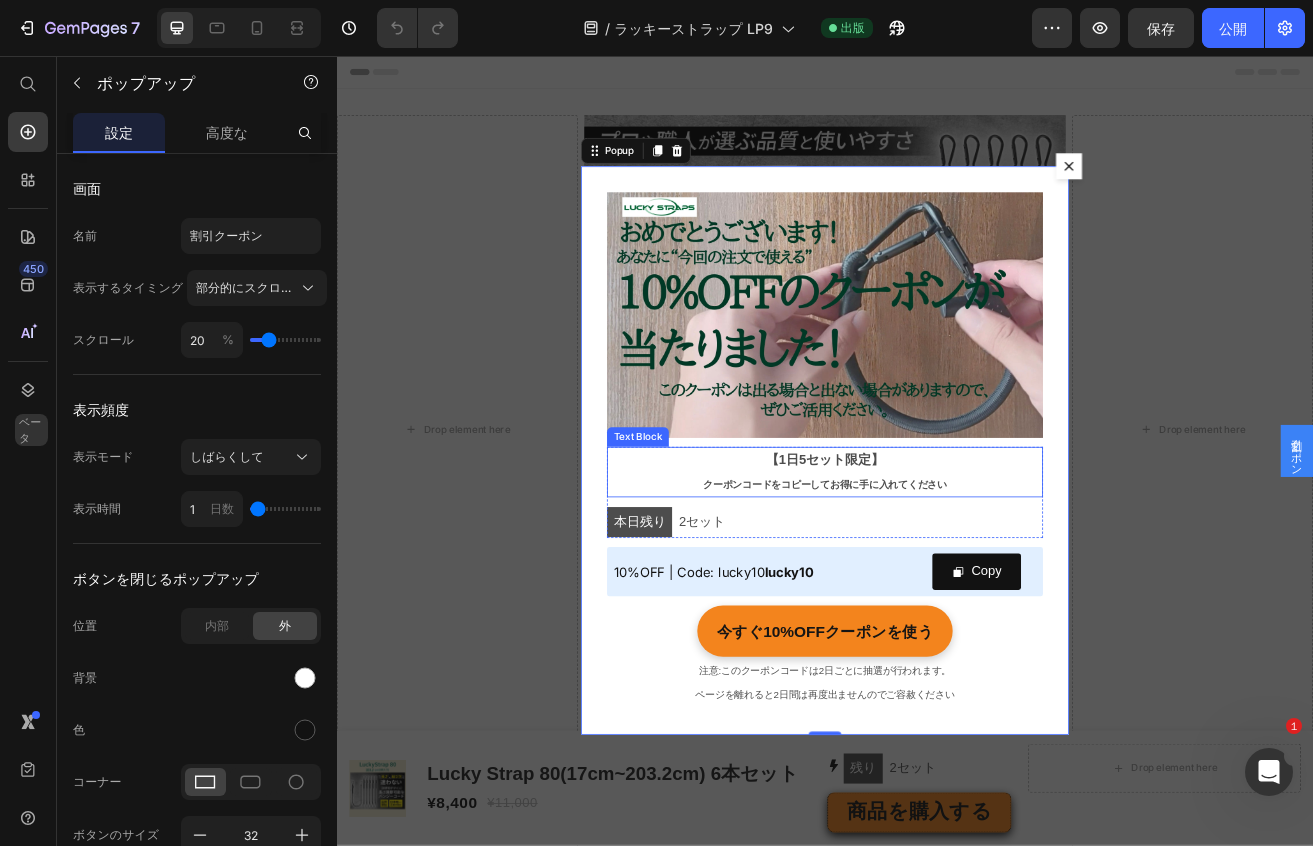 click on "[LIMITED]" at bounding box center (937, 553) 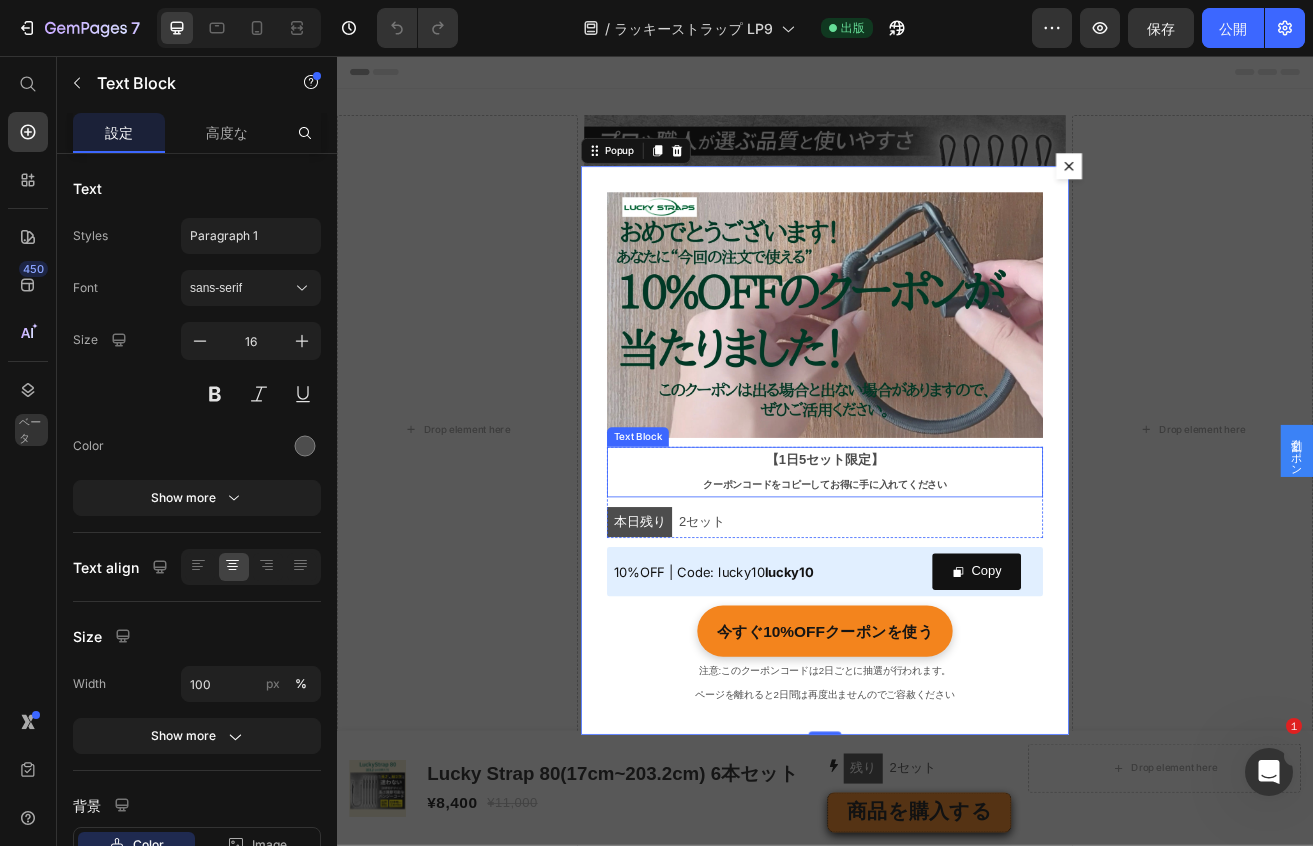 click on "[LIMITED]" at bounding box center [937, 553] 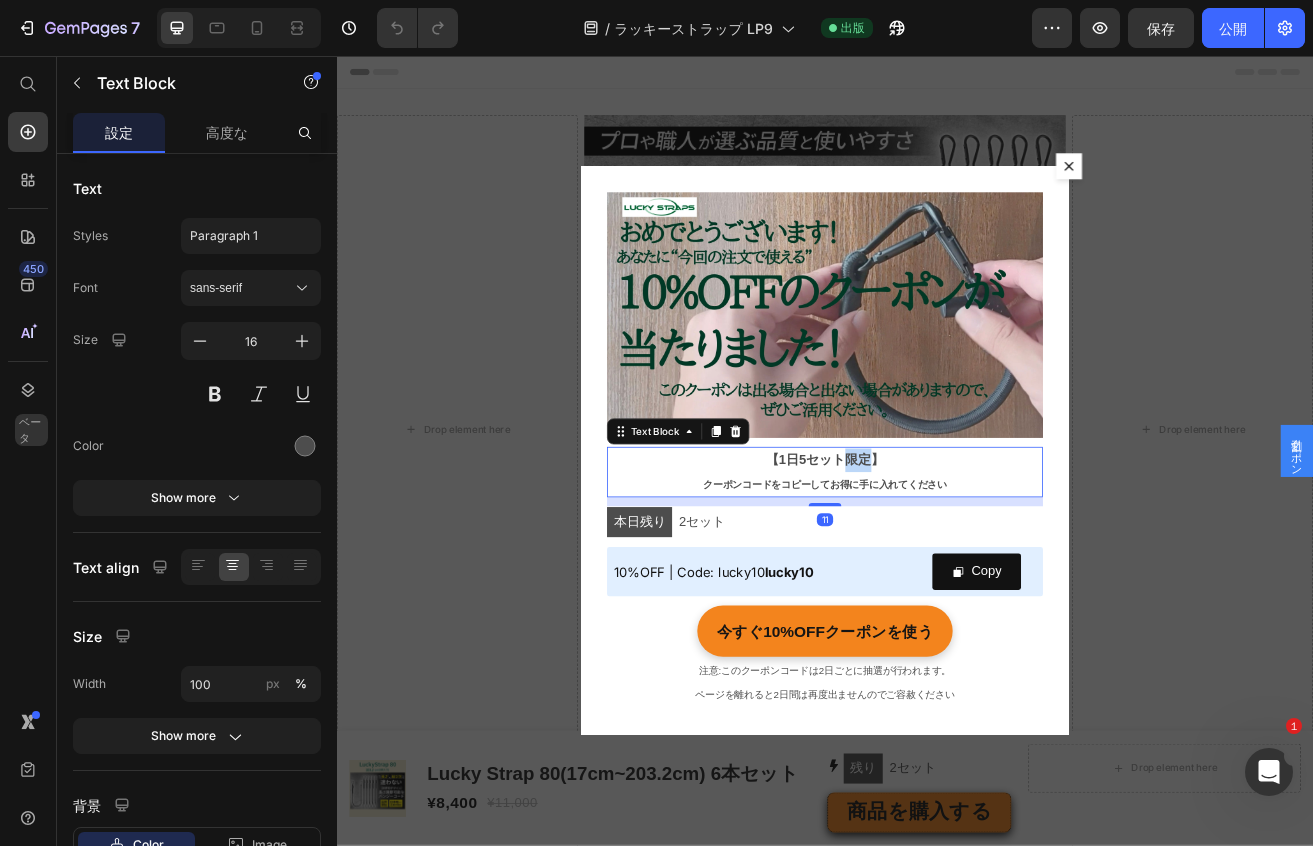 click on "[LIMITED]" at bounding box center [937, 553] 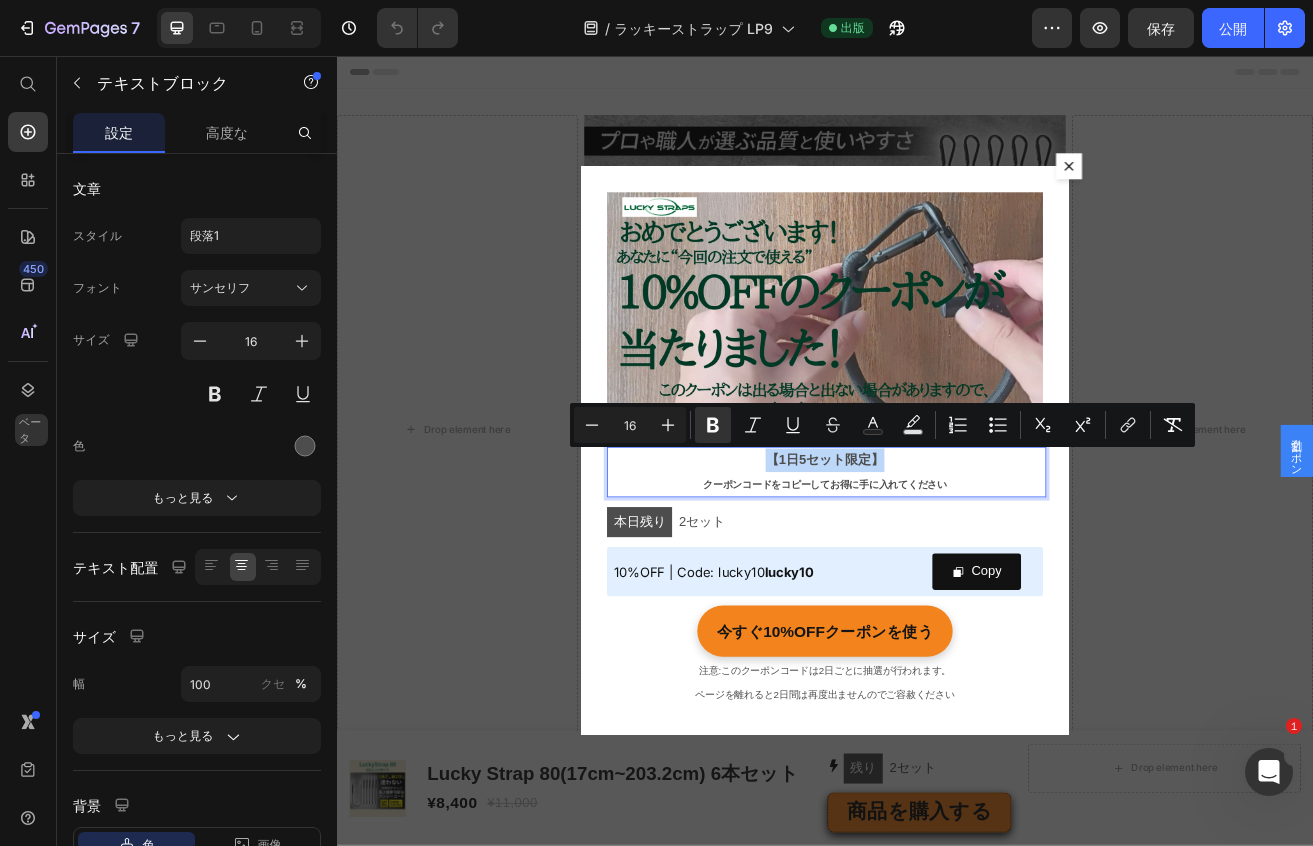 click on "[LIMITED]" at bounding box center [937, 553] 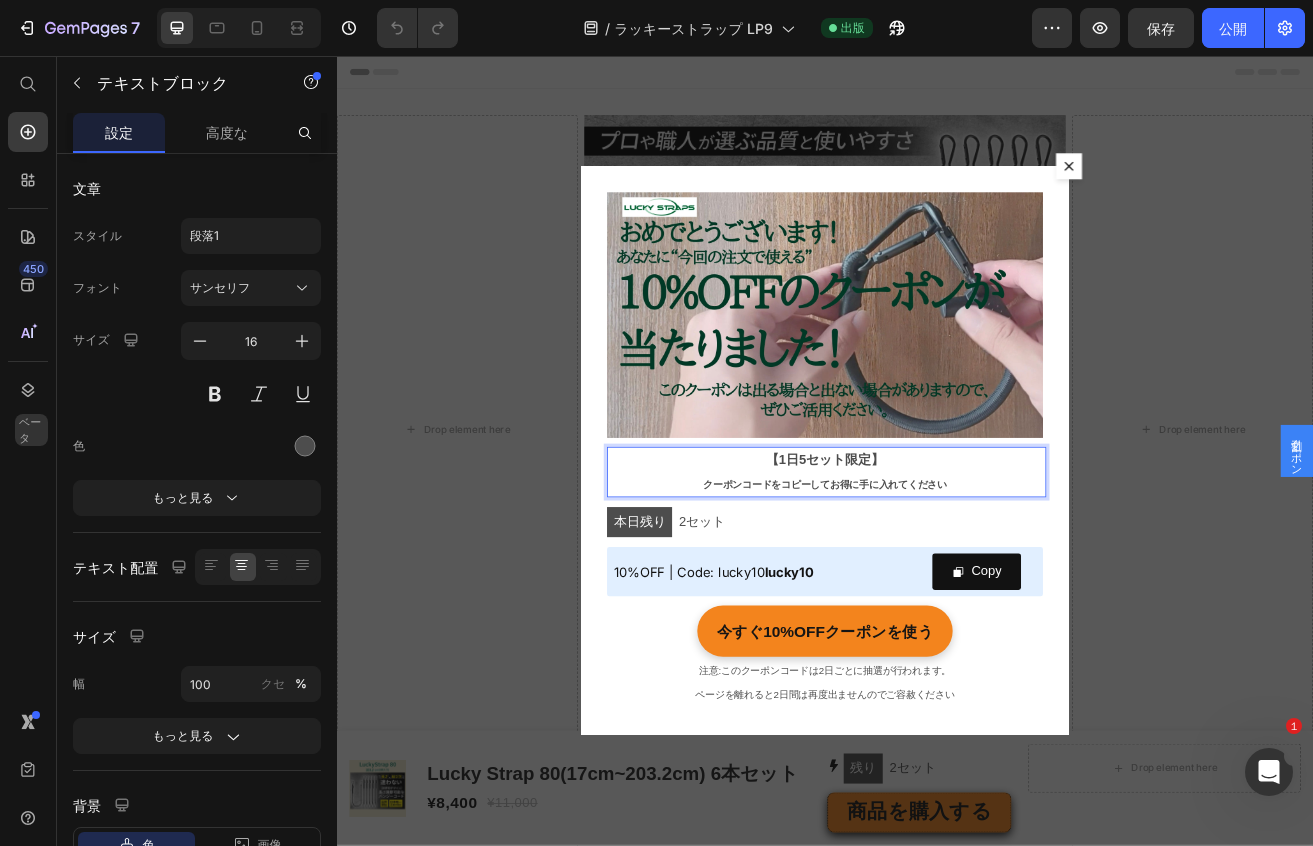 click on "[LIMITED]" at bounding box center (937, 552) 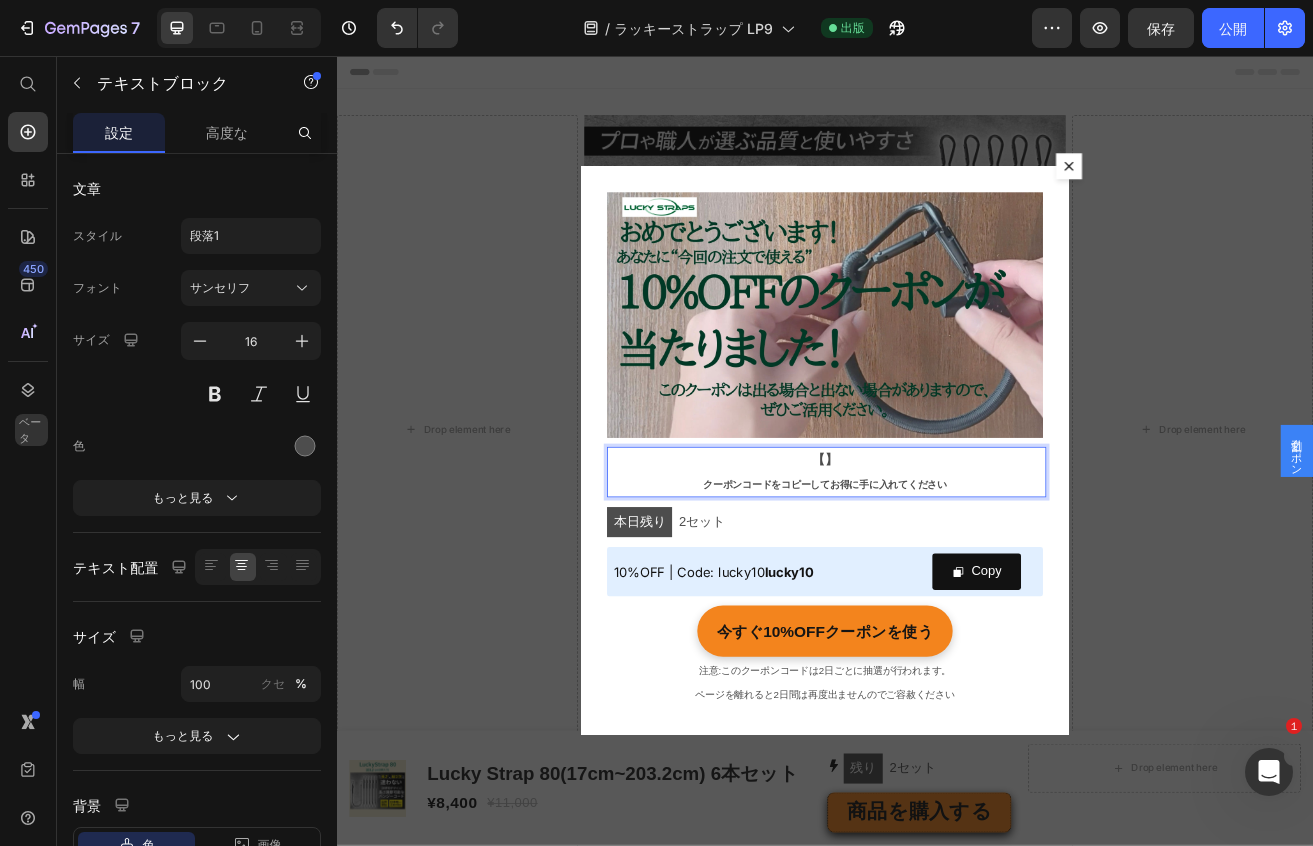 type 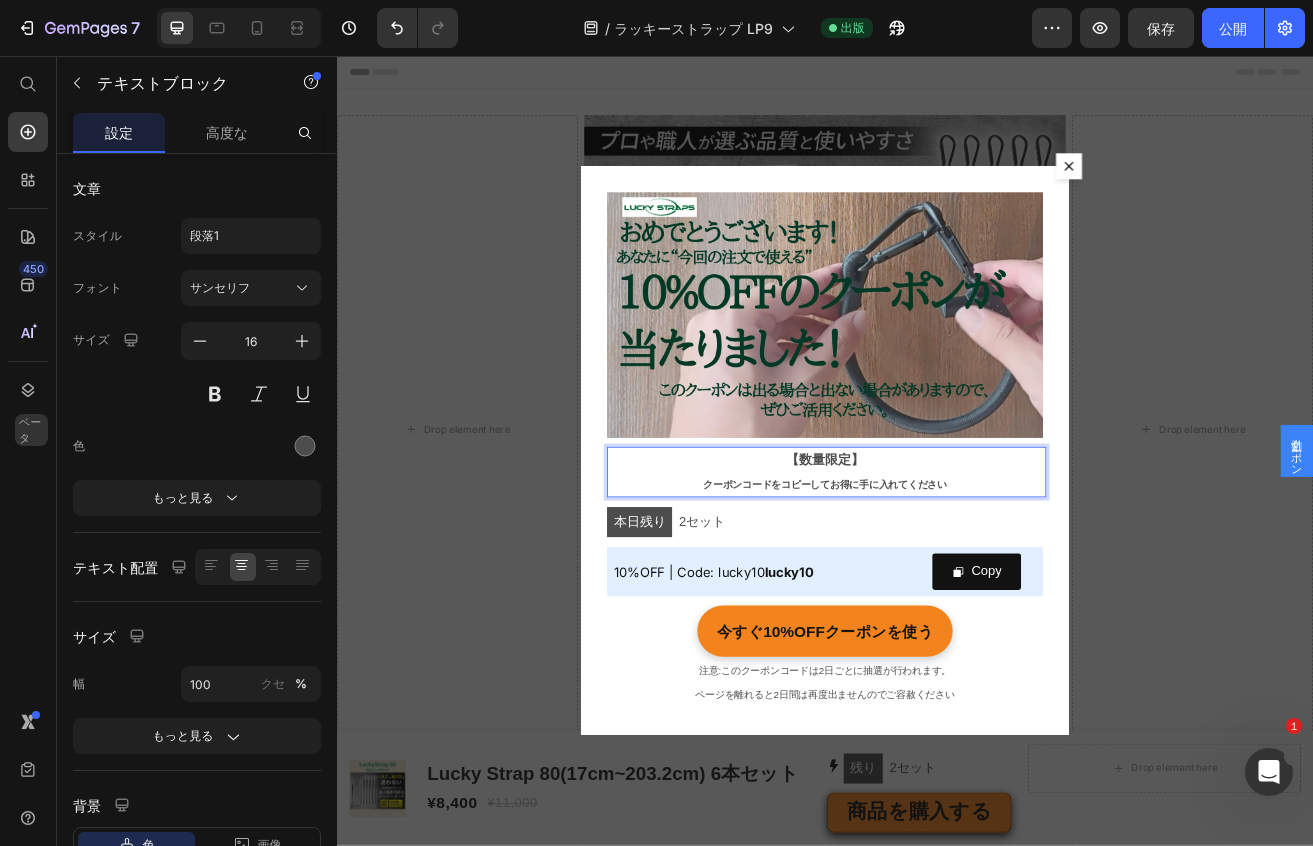 click on "【数量限定】" at bounding box center [937, 552] 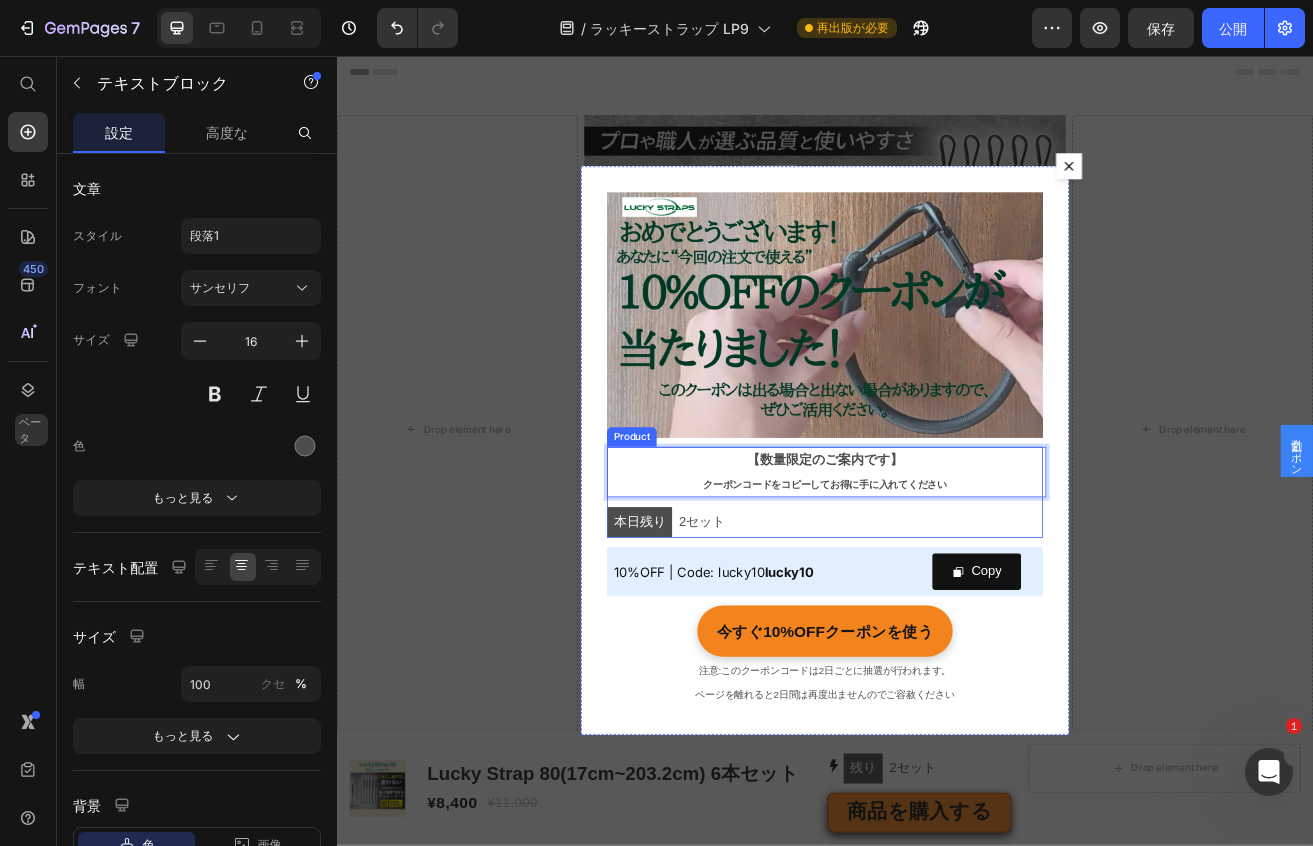 click on "【数量限定のご案内です】 クーポンコードをコピーしてお得に手に入れてください Text Block   11" at bounding box center (937, 574) 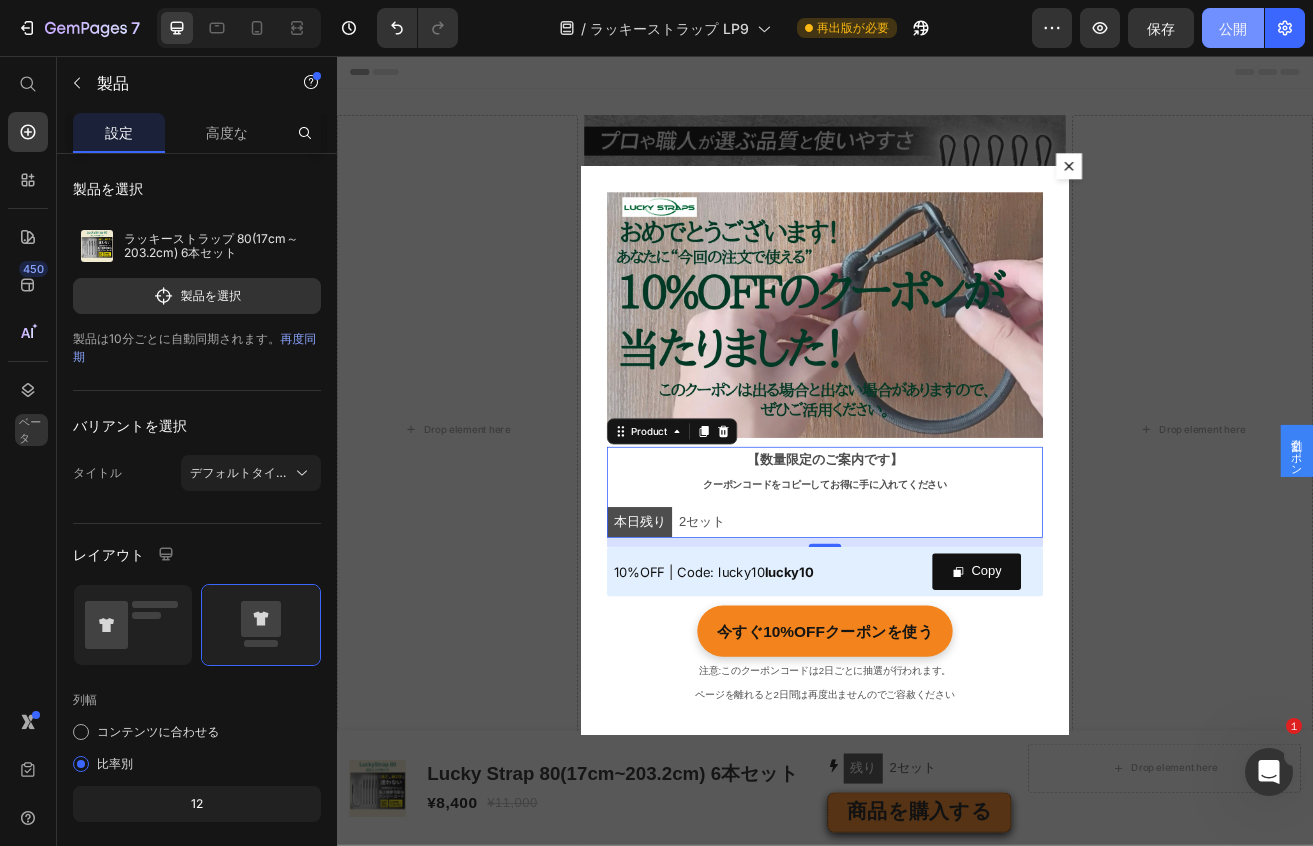 click on "公開" 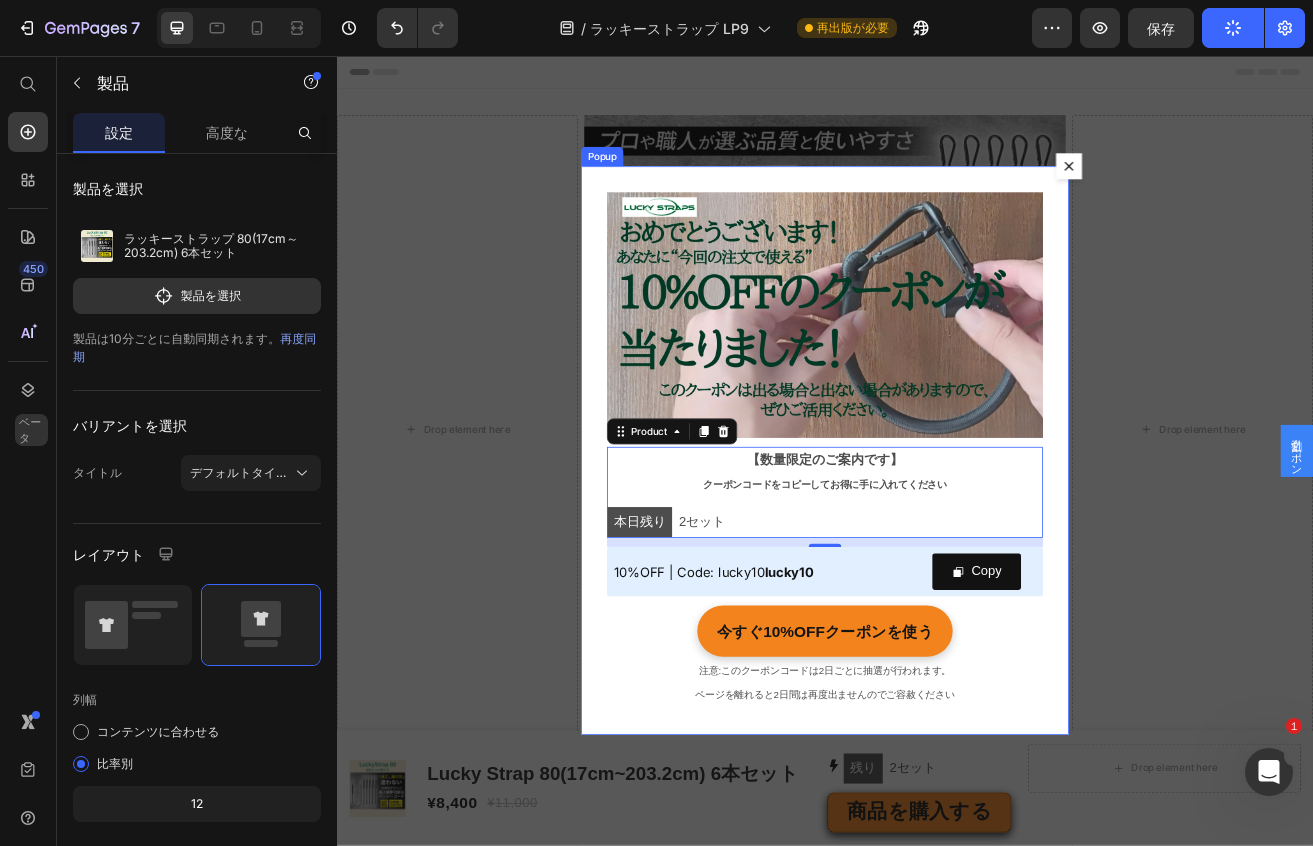 click on "Image 【数量限定のご案内です】 クーポンコードをコピーしてお得に手に入れてください Text Block
本日残り   2  セット Stock Counter Product   11 10%OFF | Code:  lucky10 Text Block Copy Copy Coupon Code Row Row 今すぐ10%OFFクーポンを使う Button 注意:このクーポンコードは2日ごとに抽選が行われます。 ページを離れると2日間は再度出ませんのでご容赦ください Text Block" at bounding box center (937, 541) 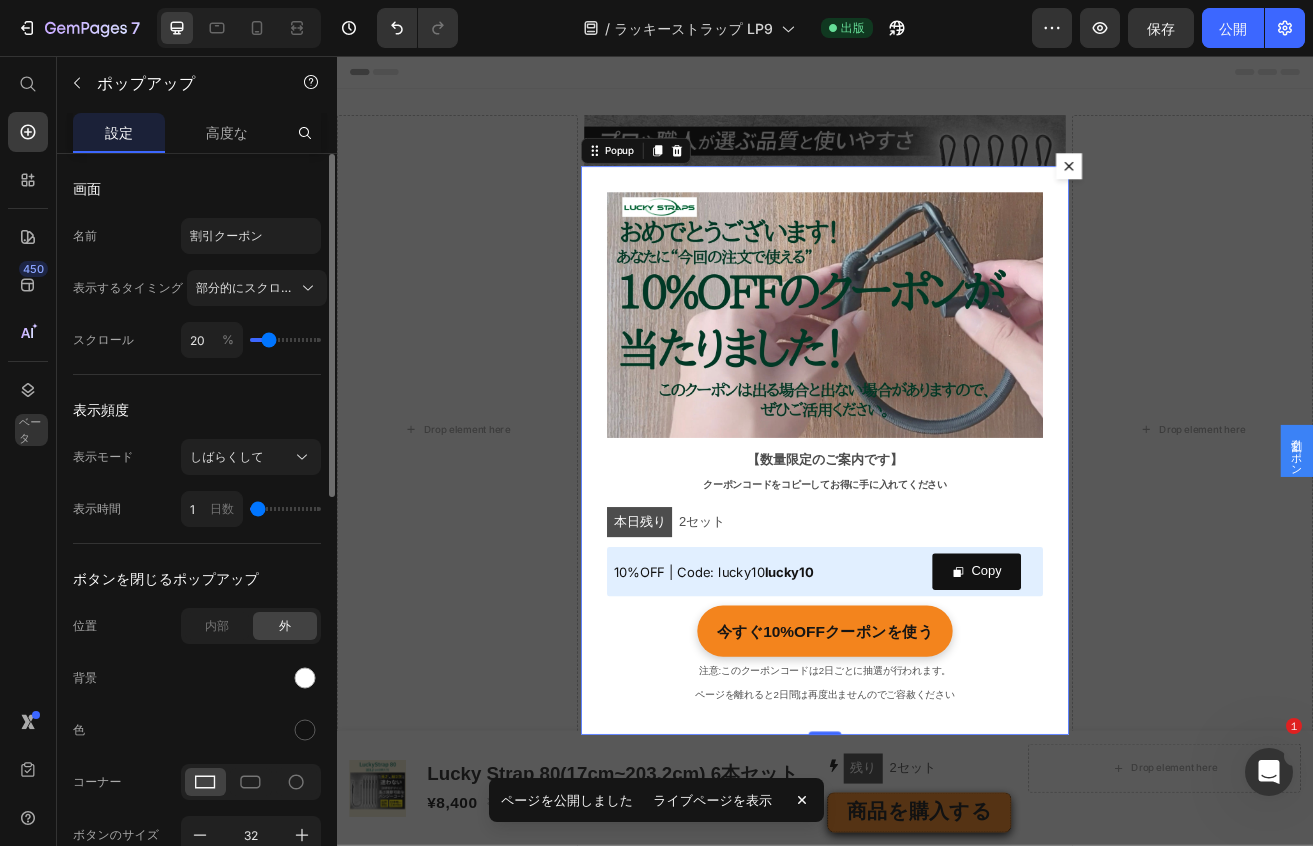 type on "3" 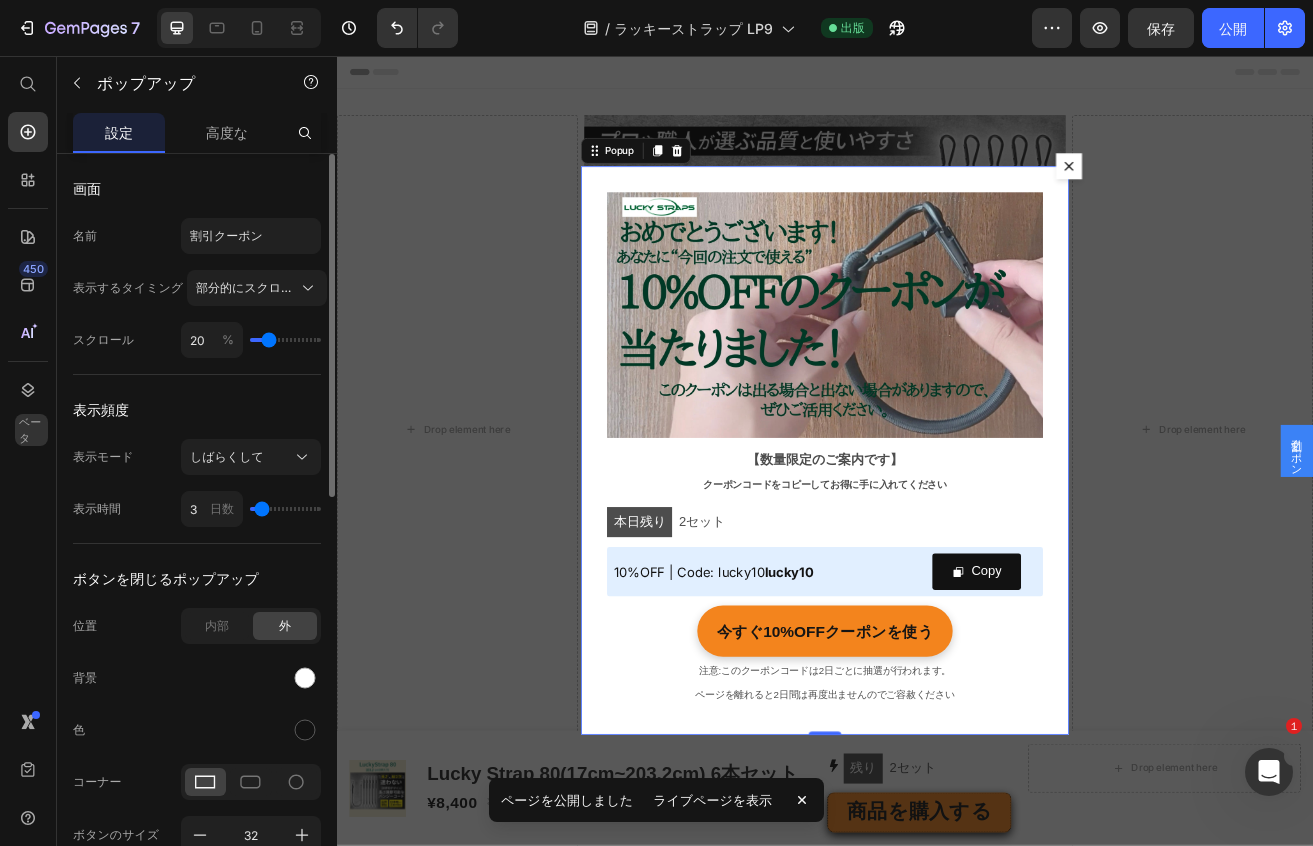 type on "4" 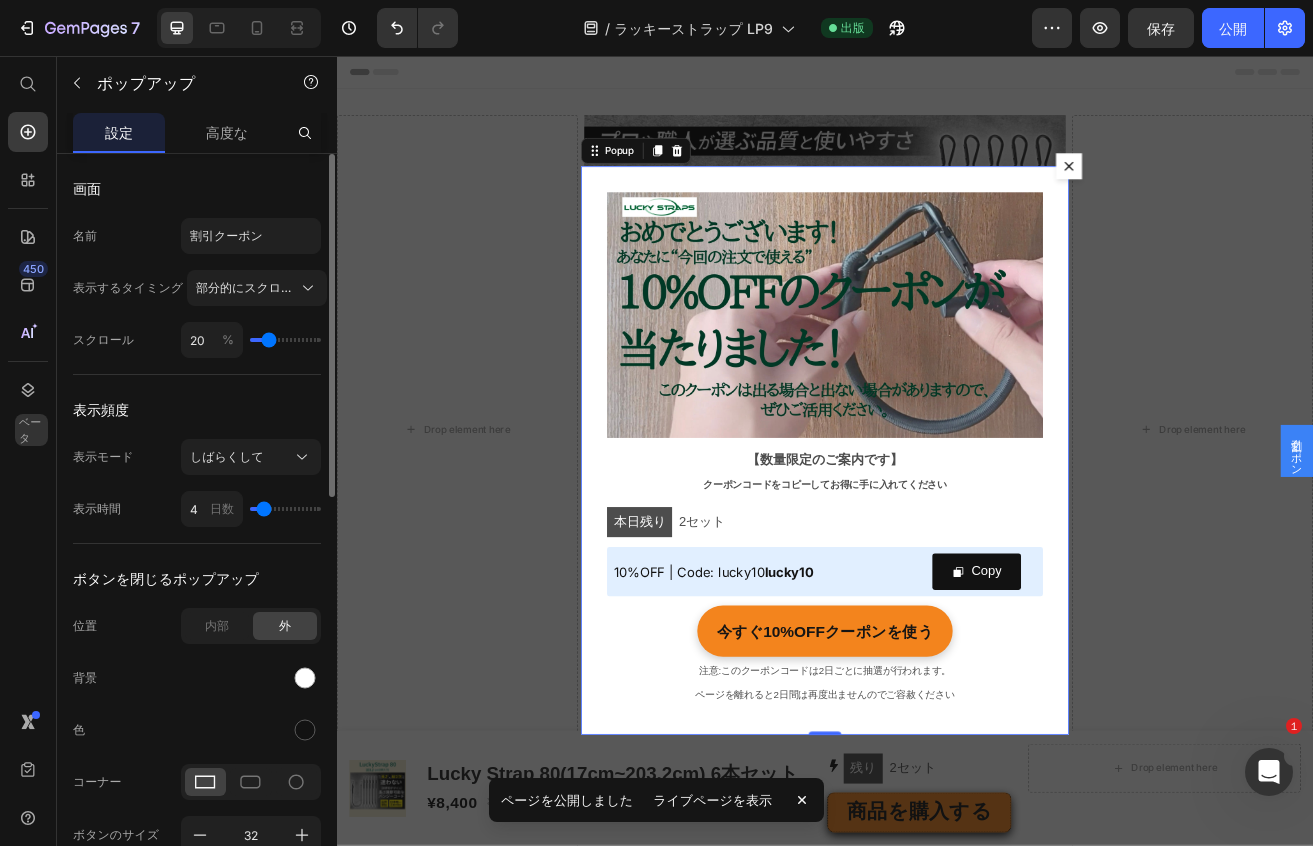 type on "3" 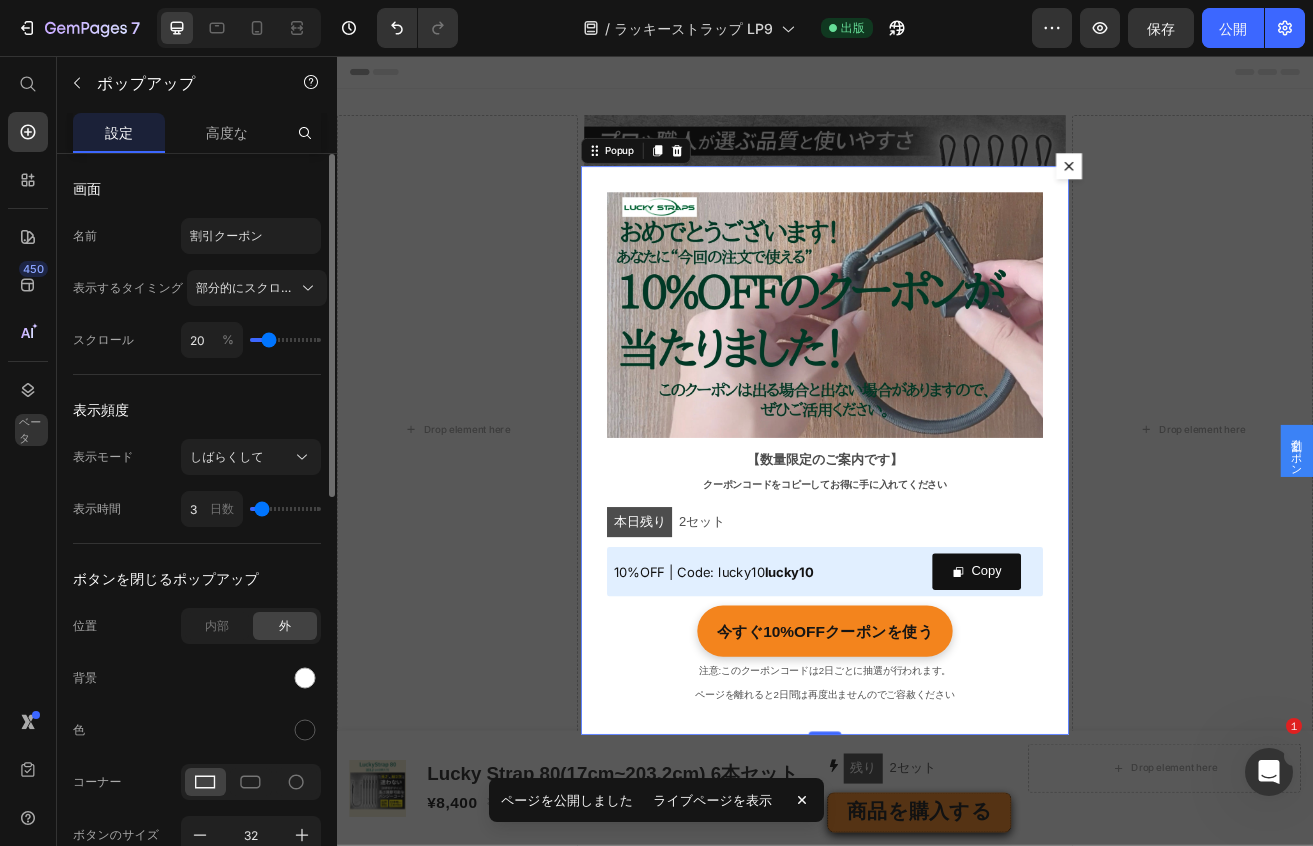 type on "2" 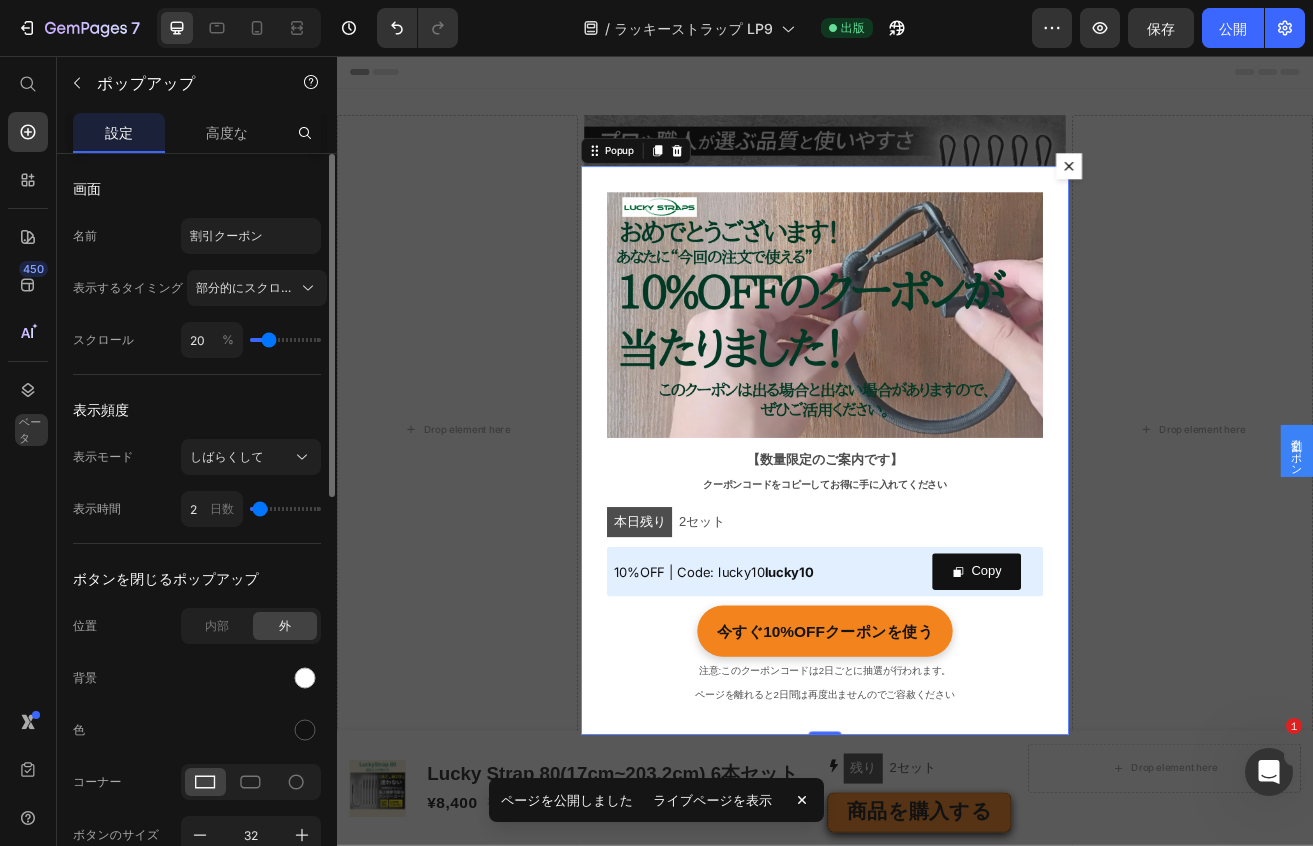 type on "3" 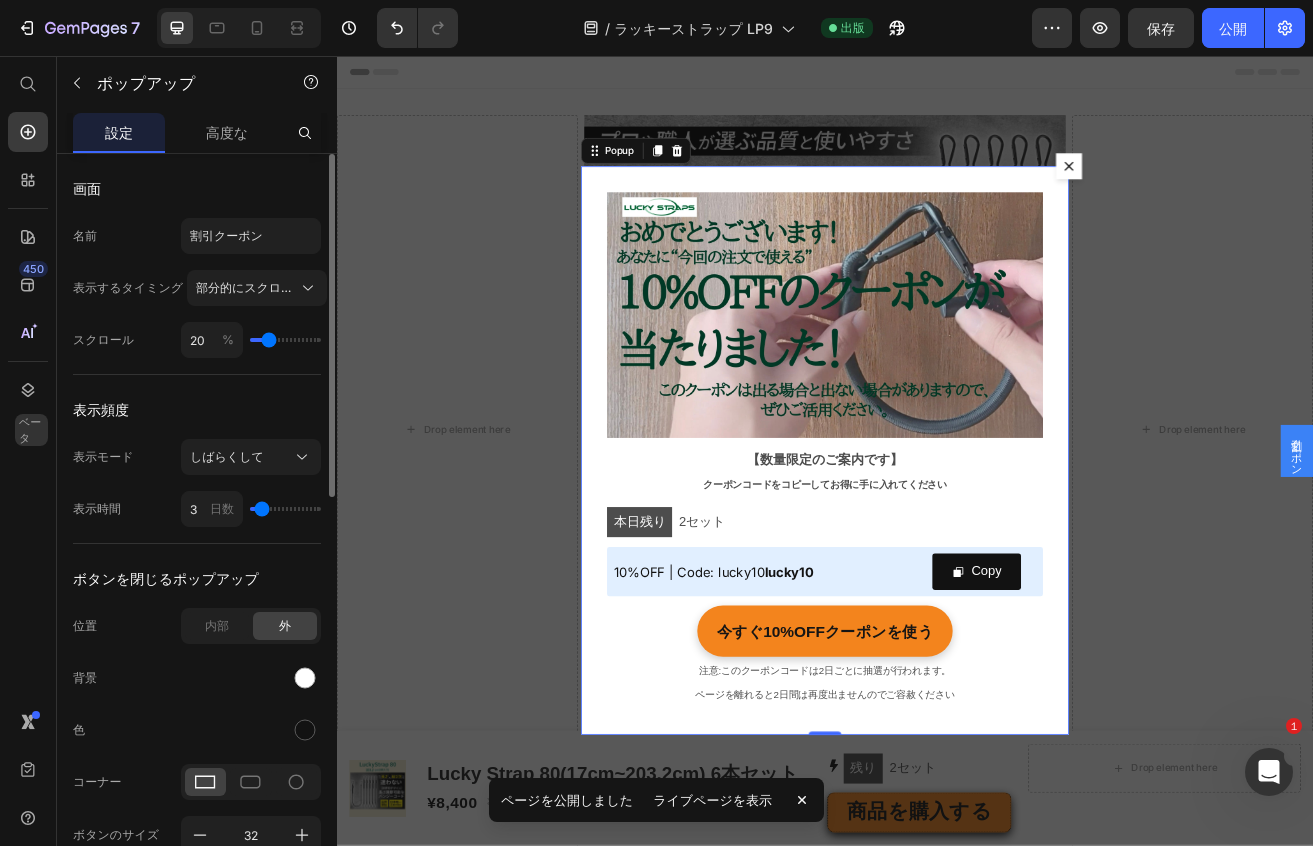 type on "3" 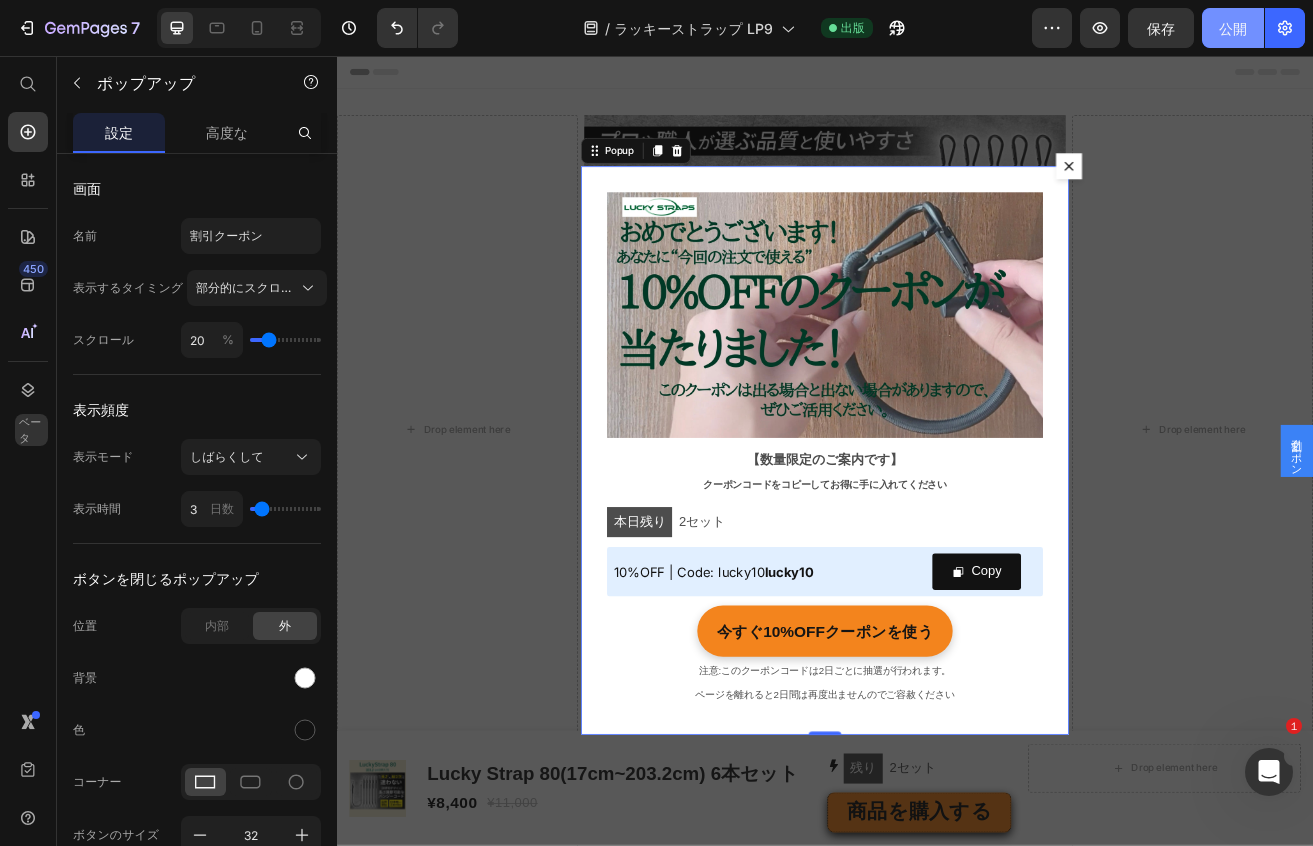 click on "公開" at bounding box center (1233, 28) 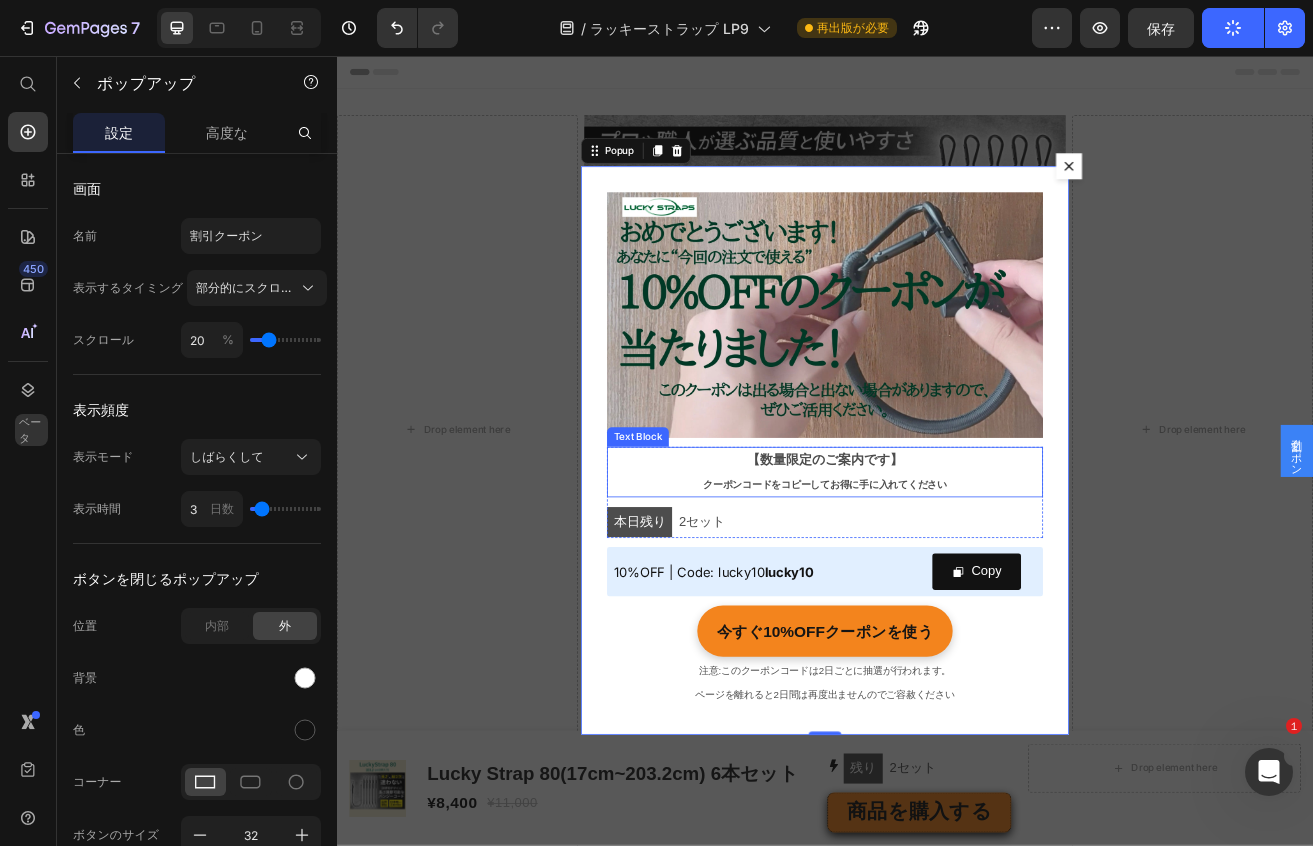 click on "【数量限定のご案内です】" at bounding box center [937, 552] 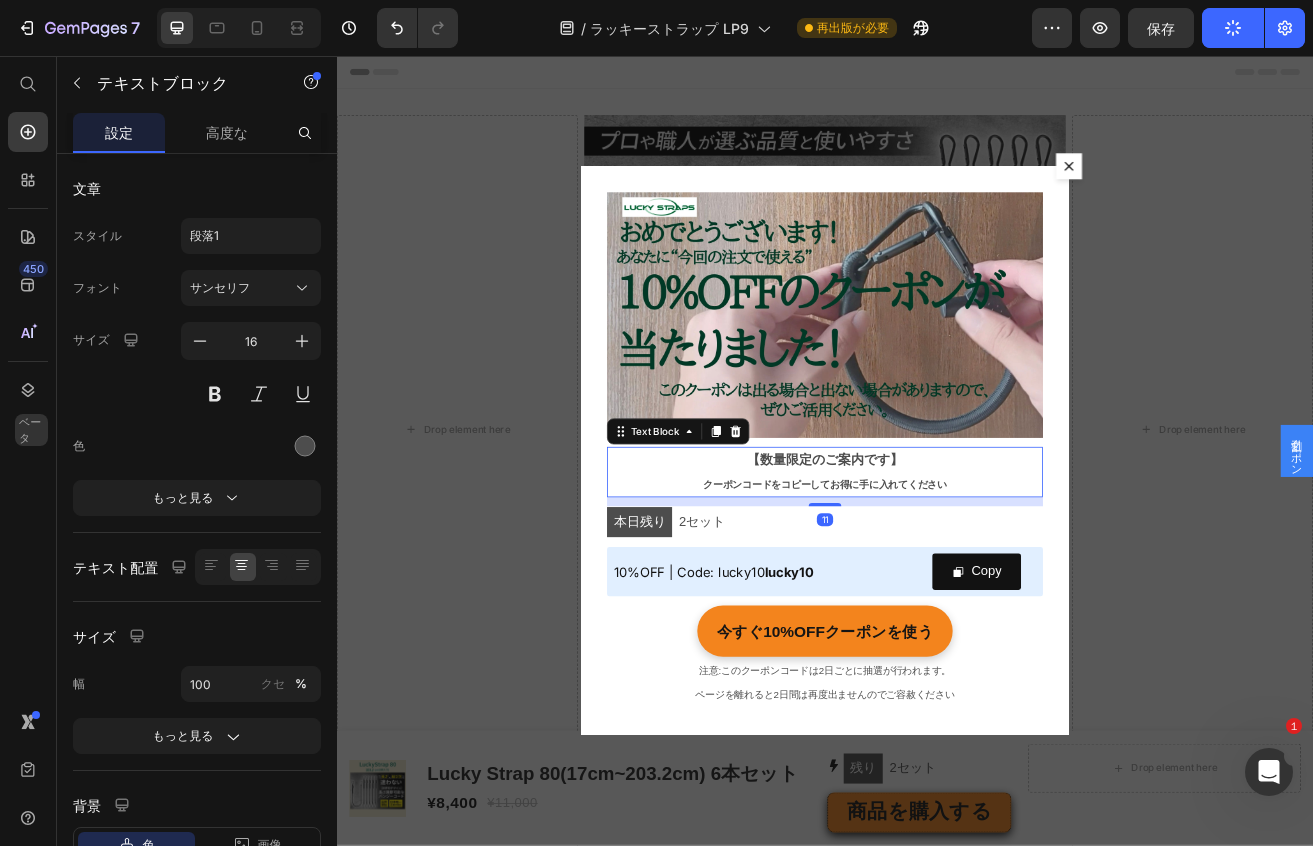 click on "【数量限定のご案内です】" at bounding box center (937, 552) 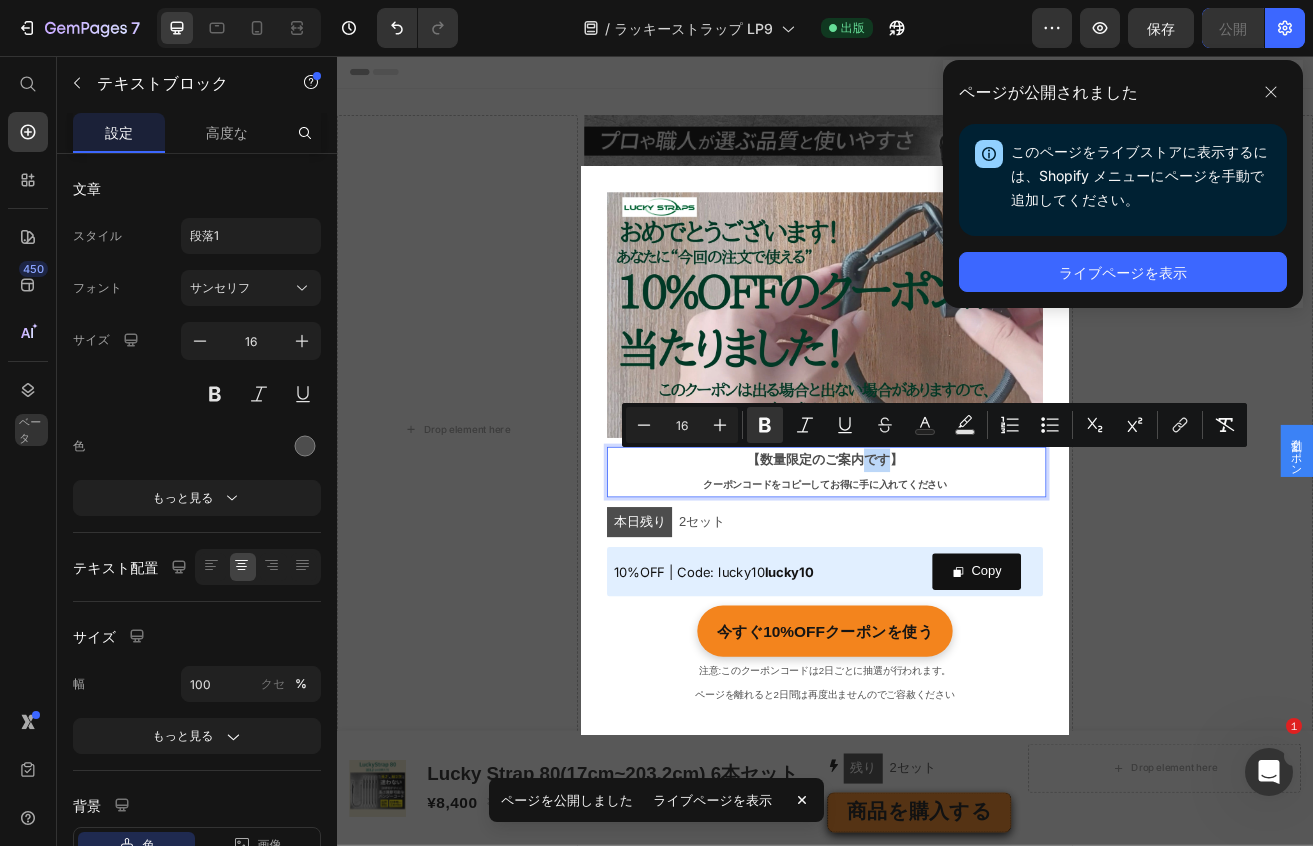 click on "【数量限定のご案内です】" at bounding box center [937, 552] 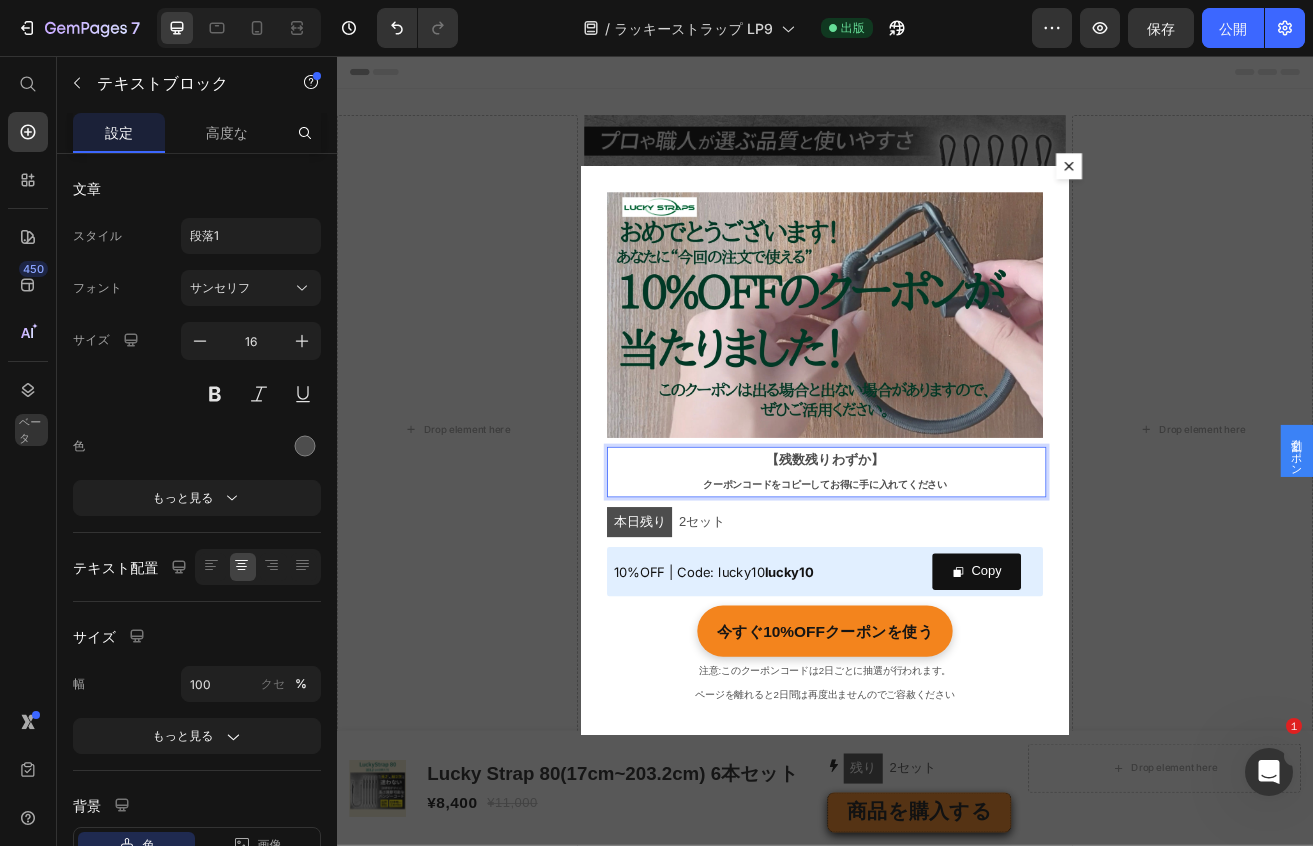 click on "【残数残りわずか】" at bounding box center (937, 552) 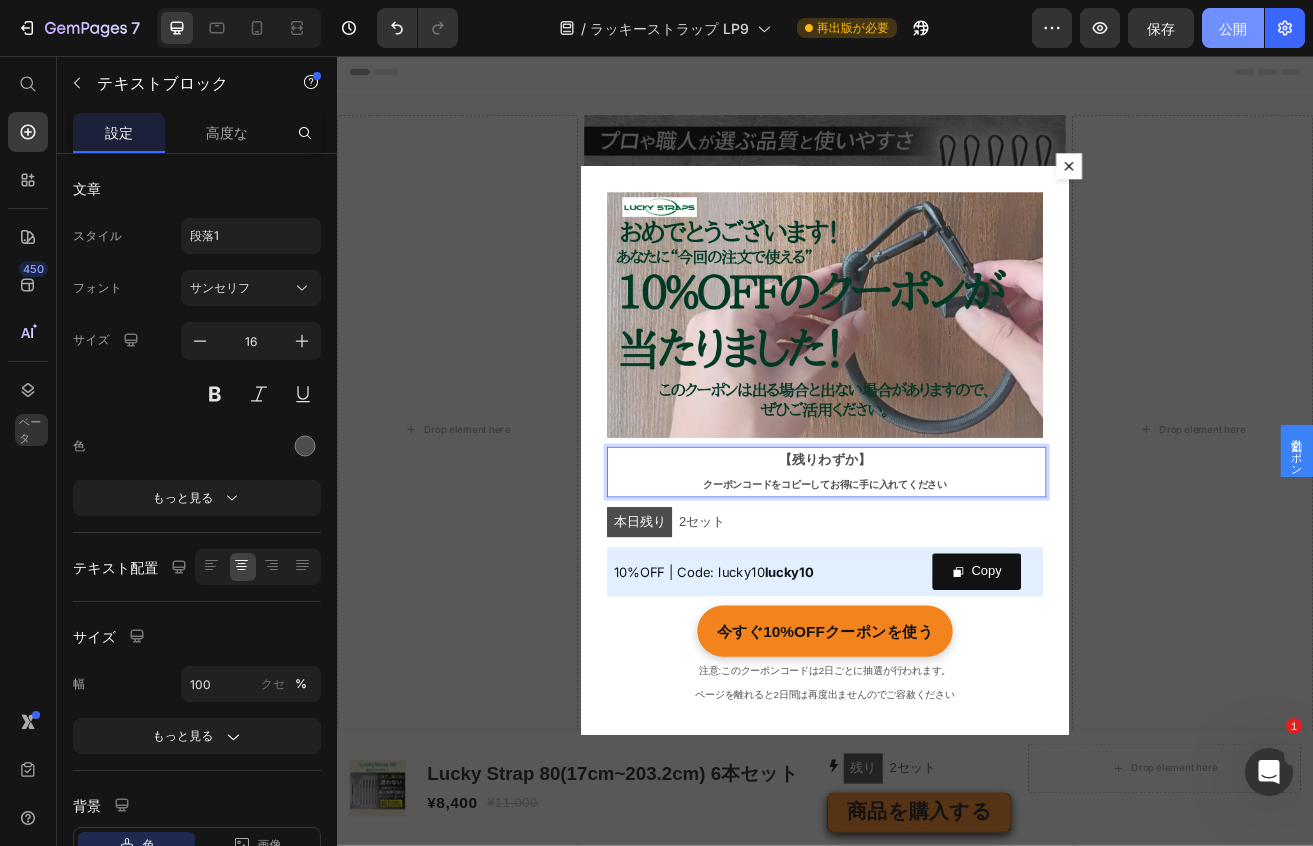 click on "公開" 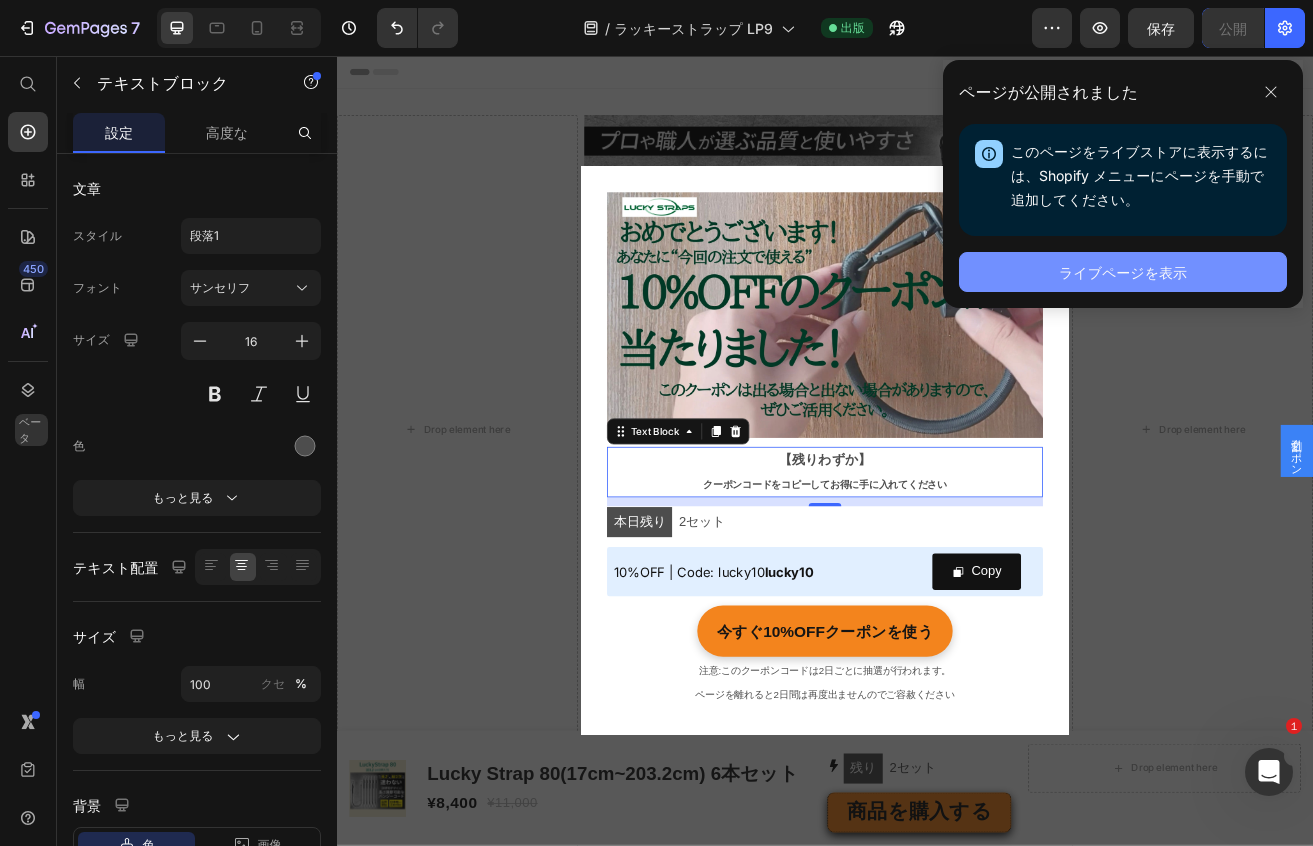 click on "ライブページを表示" at bounding box center [1123, 272] 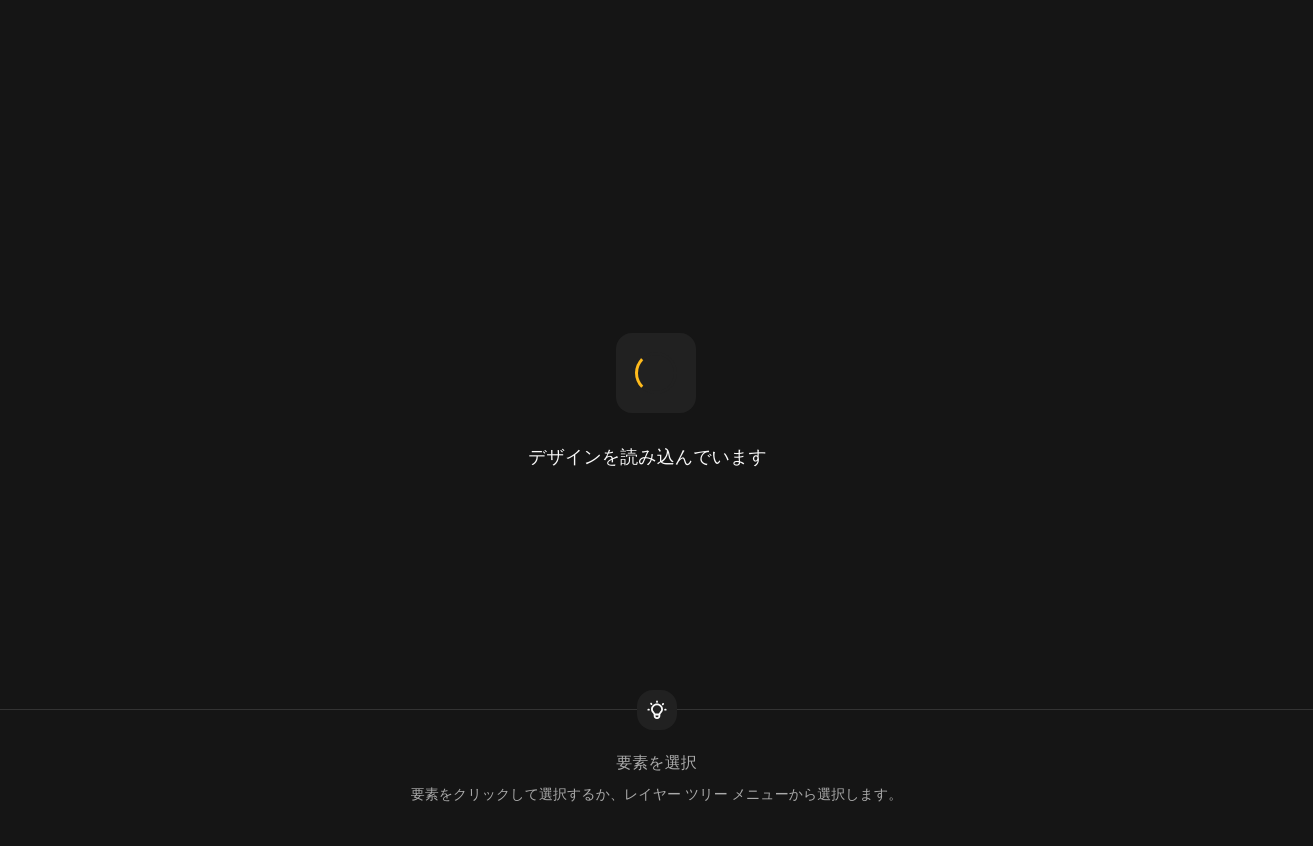 scroll, scrollTop: 0, scrollLeft: 0, axis: both 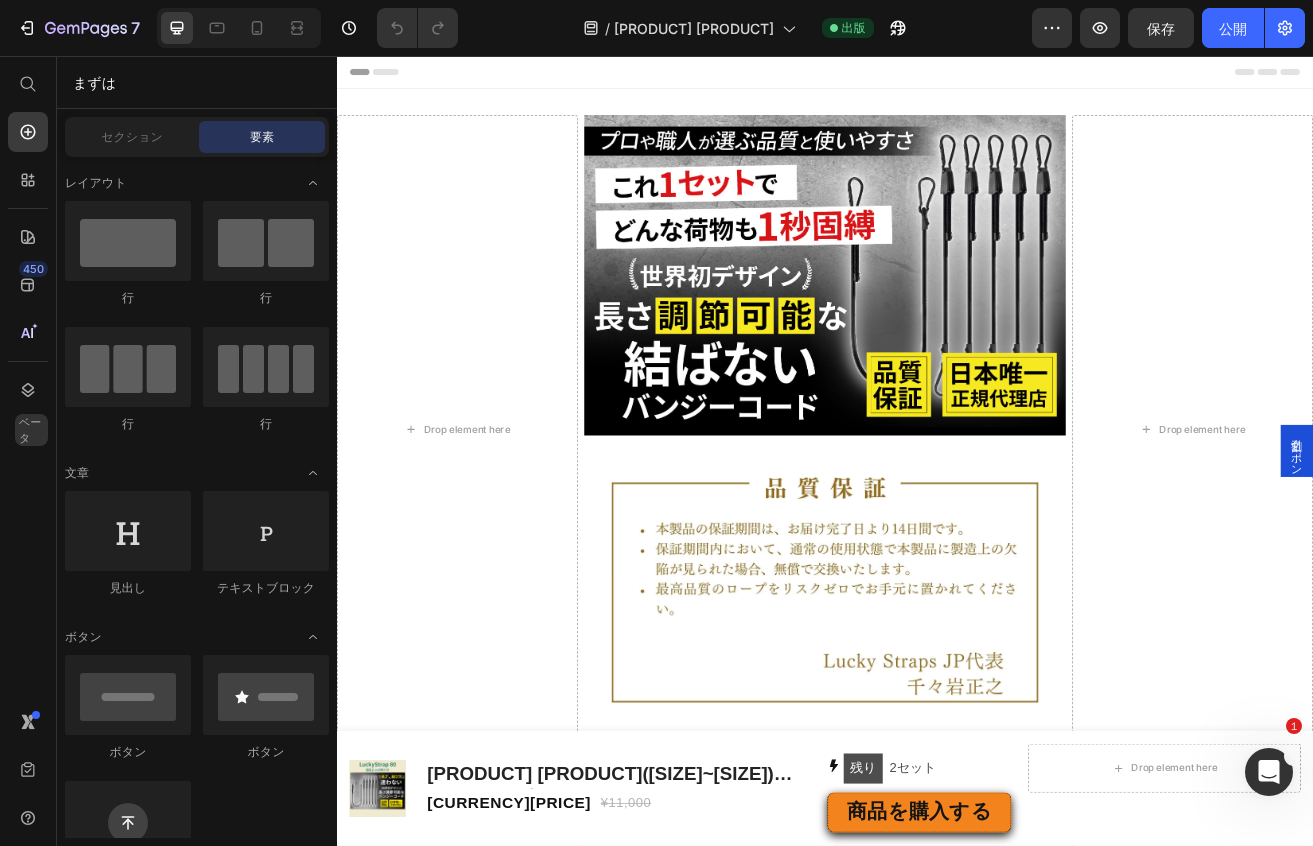 click on "割引クーポン" at bounding box center (1517, 542) 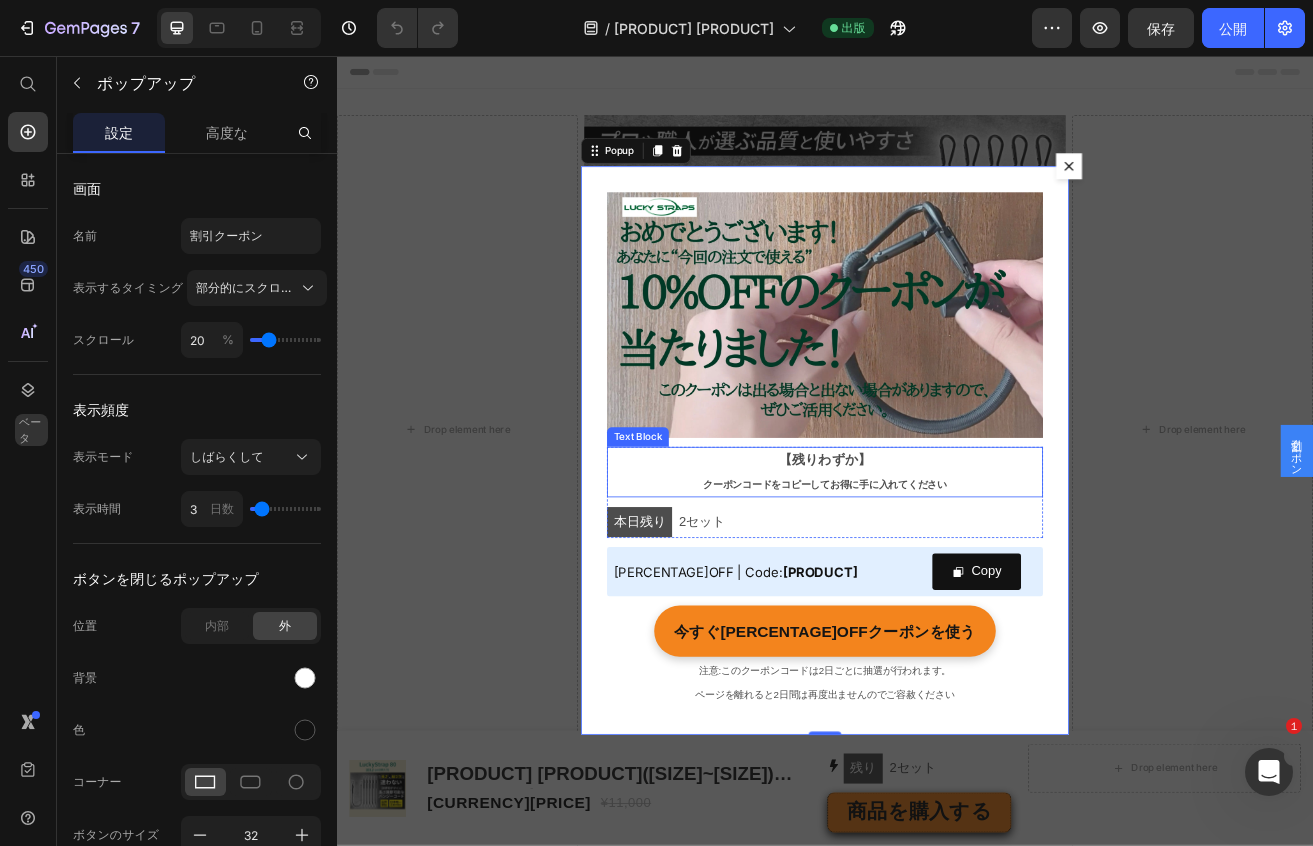 click on "【残りわずか】" at bounding box center [937, 552] 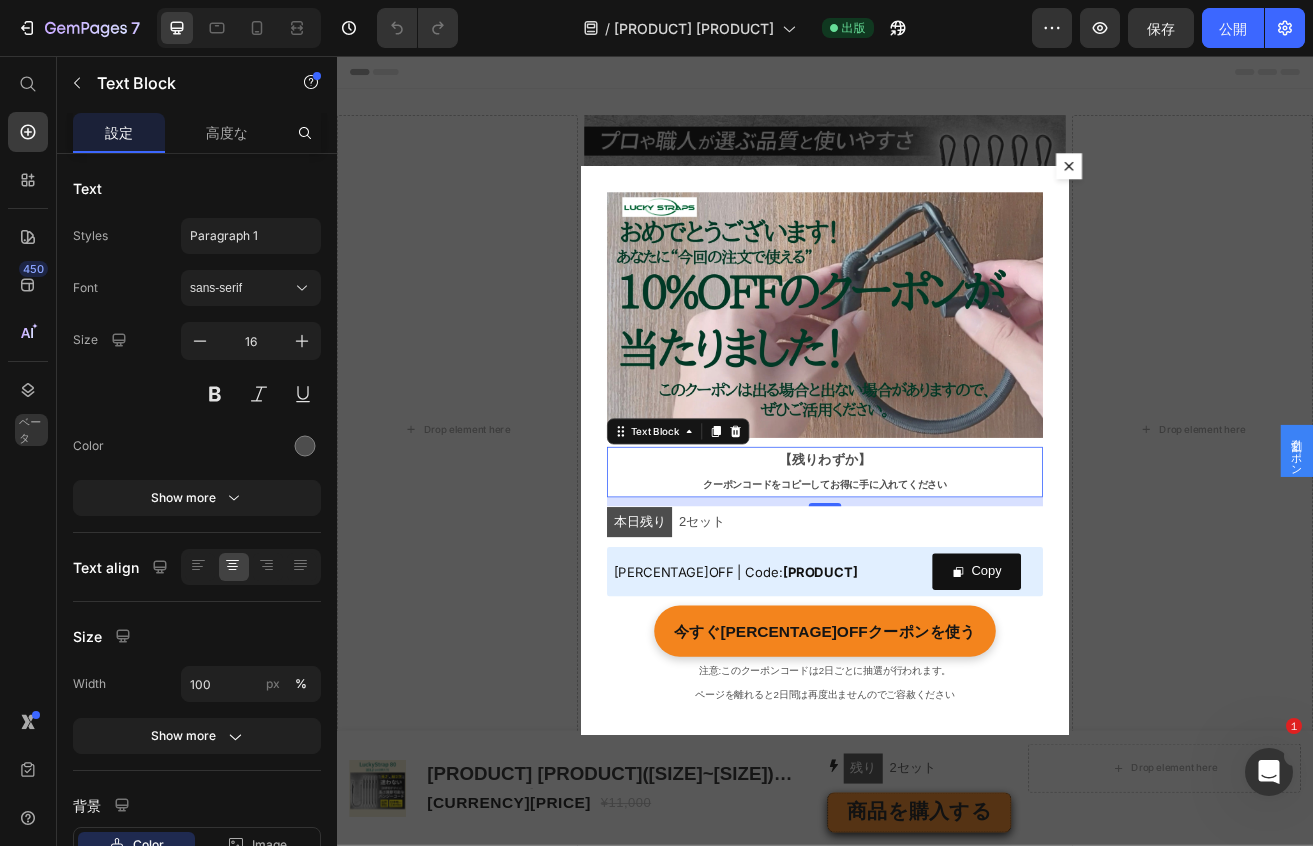 click on "【残りわずか】" at bounding box center (937, 552) 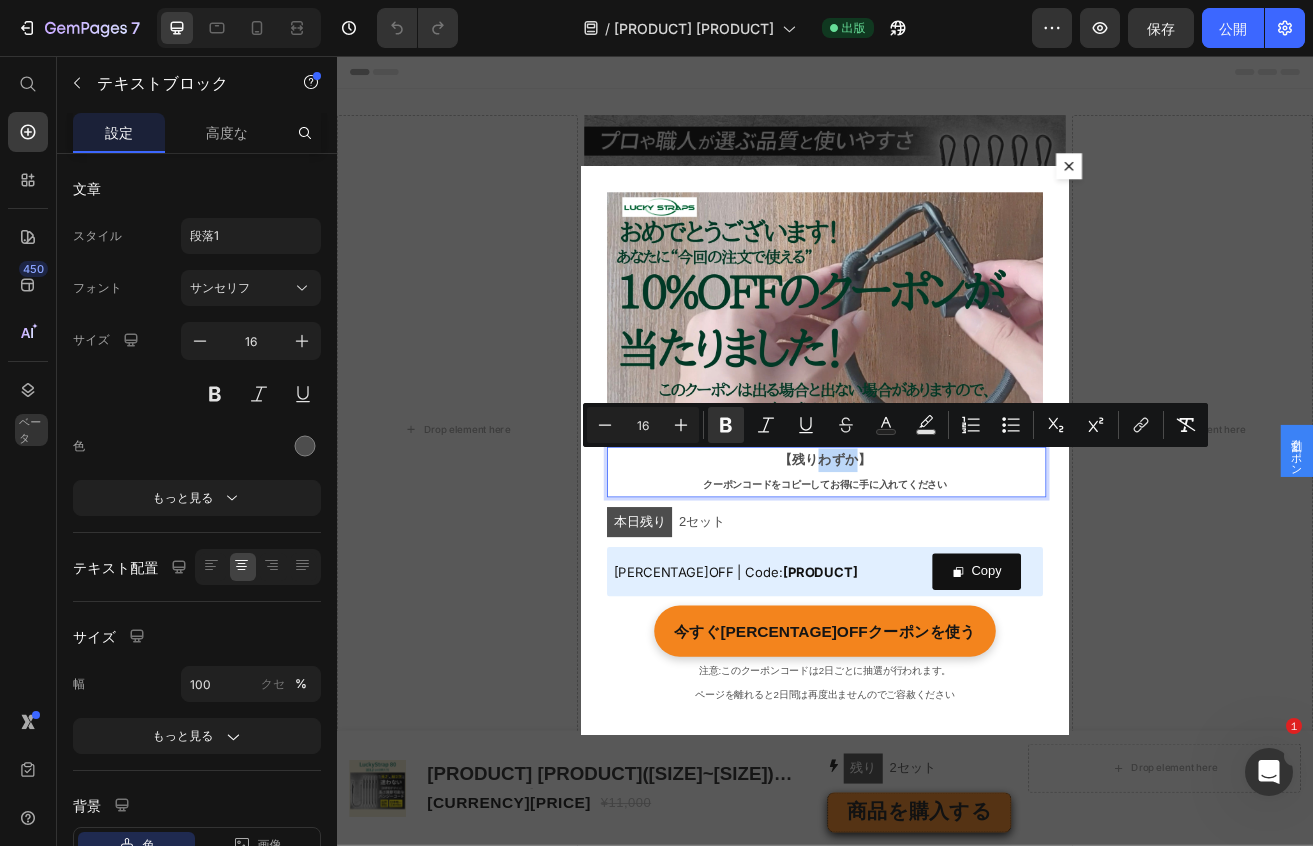 click on "【残りわずか】" at bounding box center (937, 552) 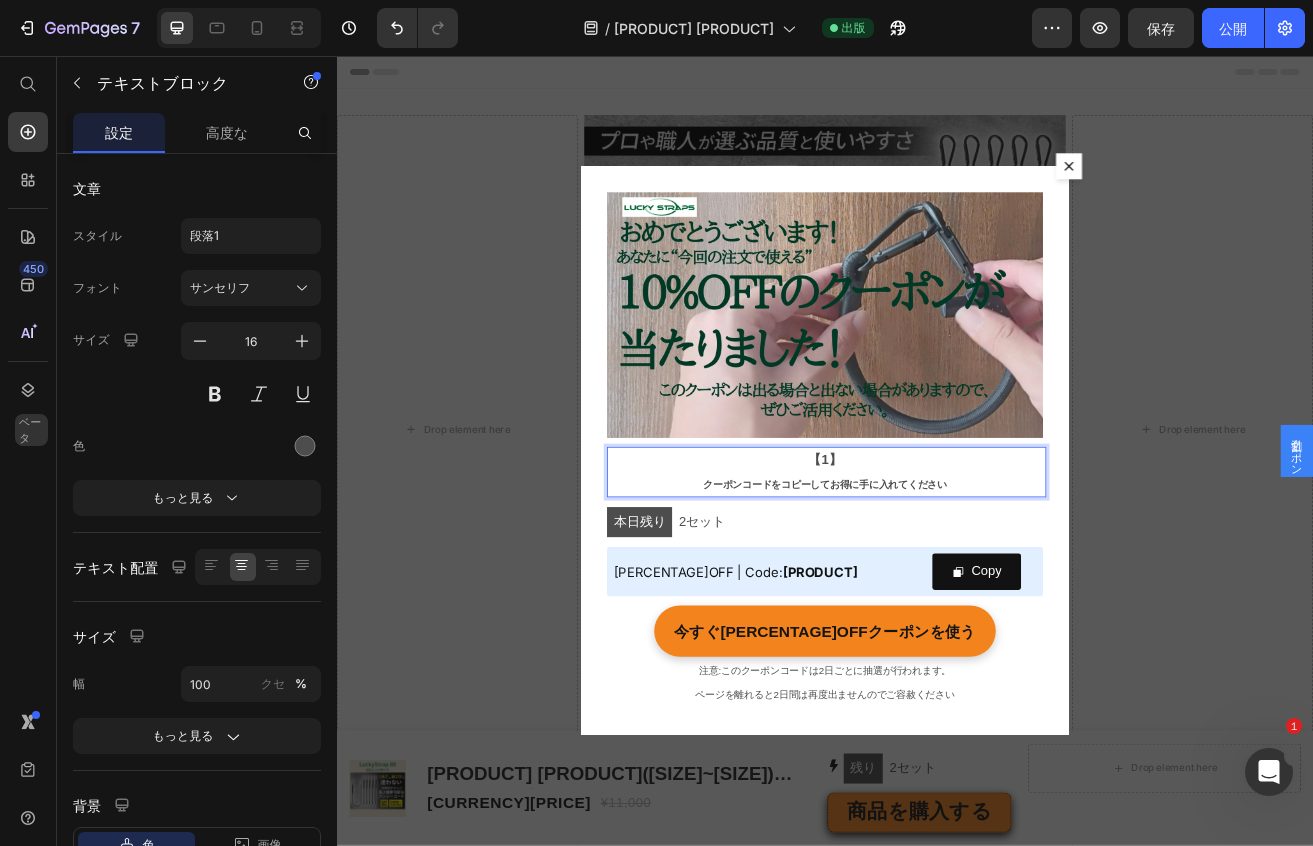 type 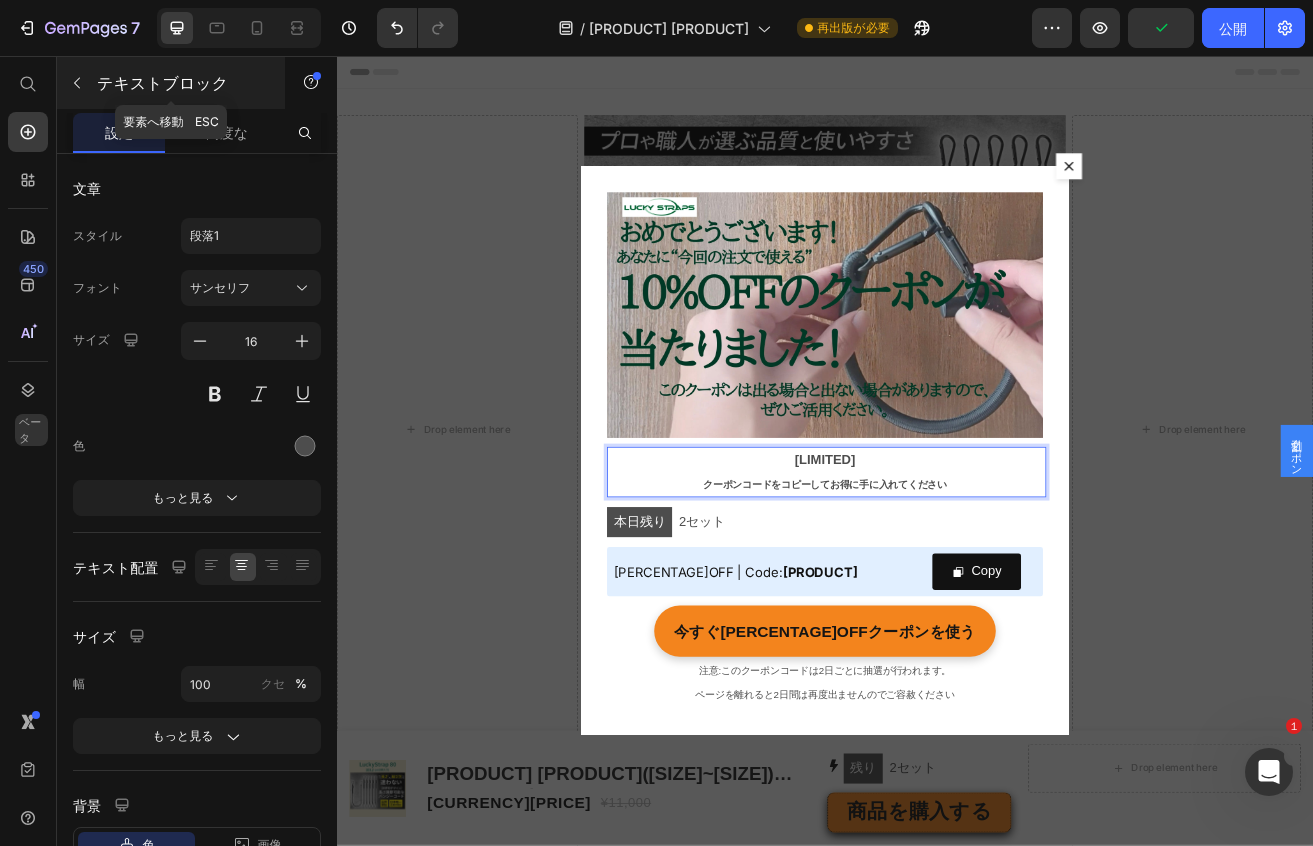 click 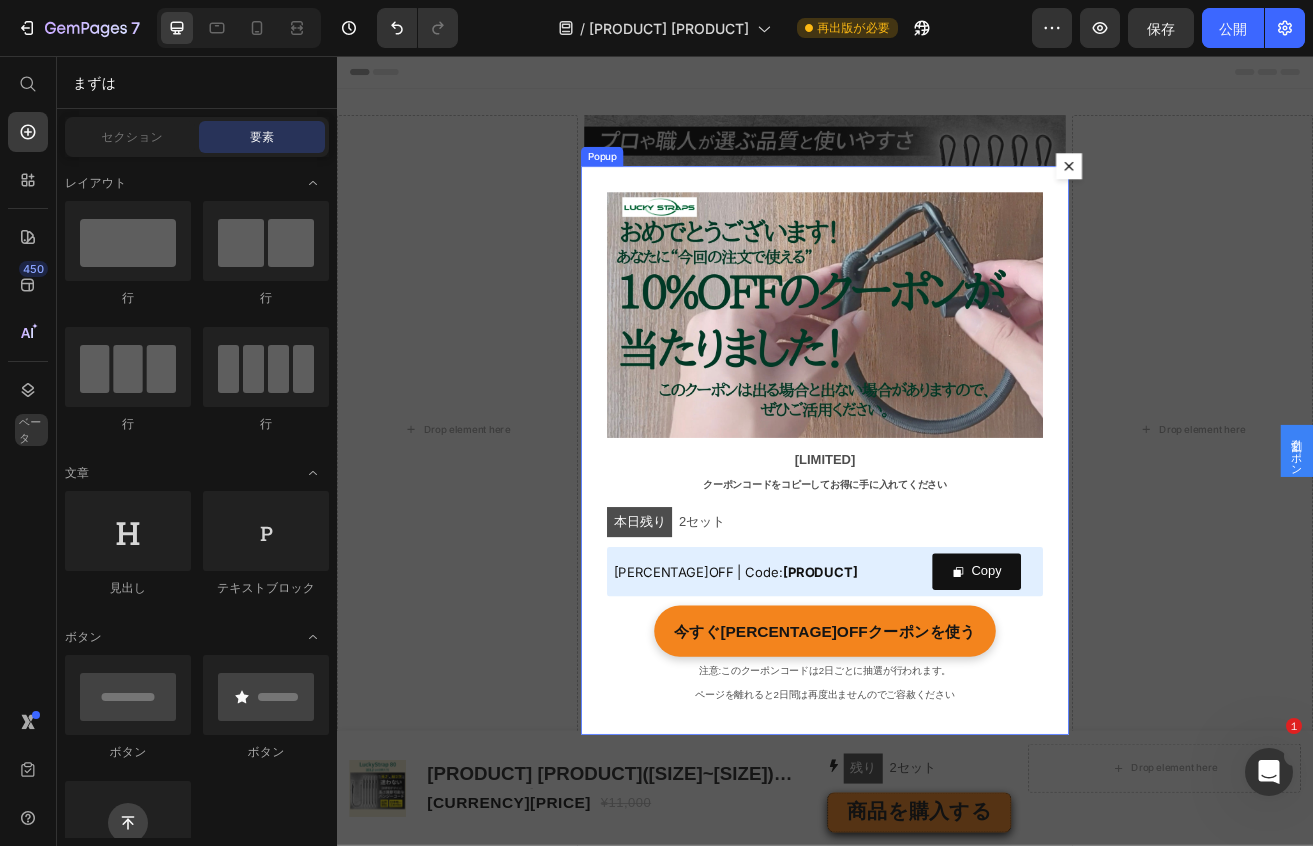 click on "Image [LIMITED] クーポンコードをコピーしてお得に手に入れてください Text Block
本日残り   2  セット Stock Counter Product [PERCENTAGE]OFF | Code:  [PRODUCT] Text Block Copy Copy Coupon Code Row Row 今すぐ[PERCENTAGE]OFFクーポンを使う Button 注意:このクーポンコードは2日ごとに抽選が行われます。 ページを離れると2日間は再度出ませんのでご容赦ください Text Block" at bounding box center (937, 541) 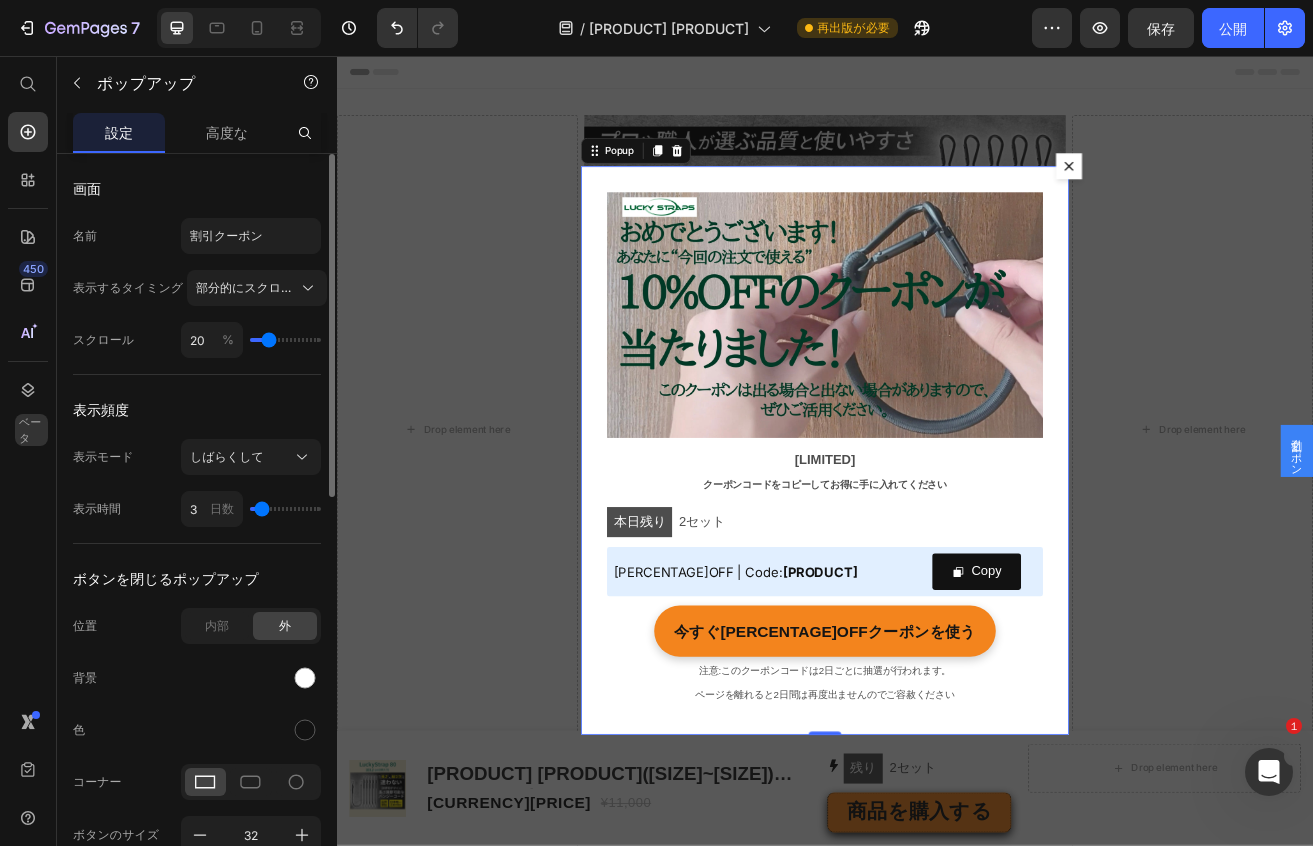 type on "5" 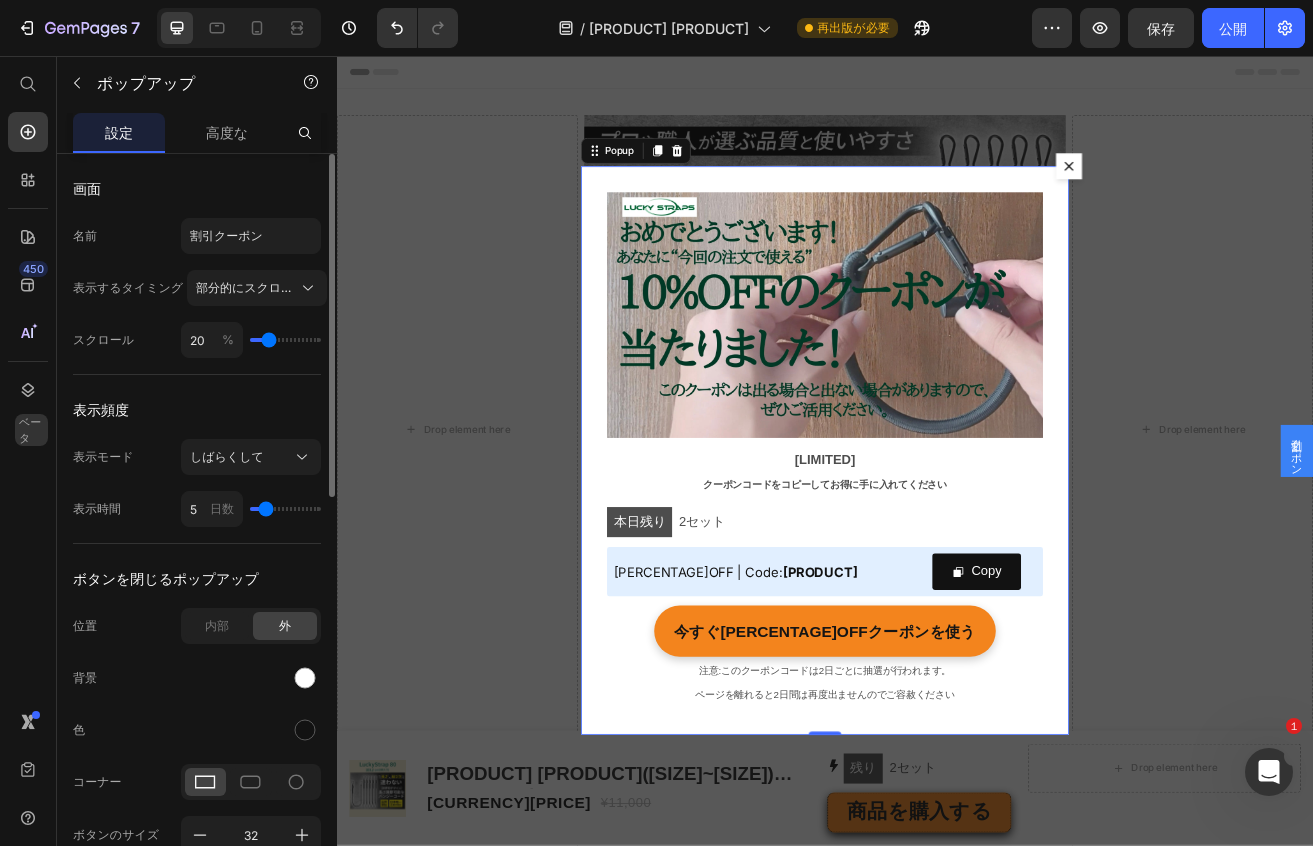 type on "4" 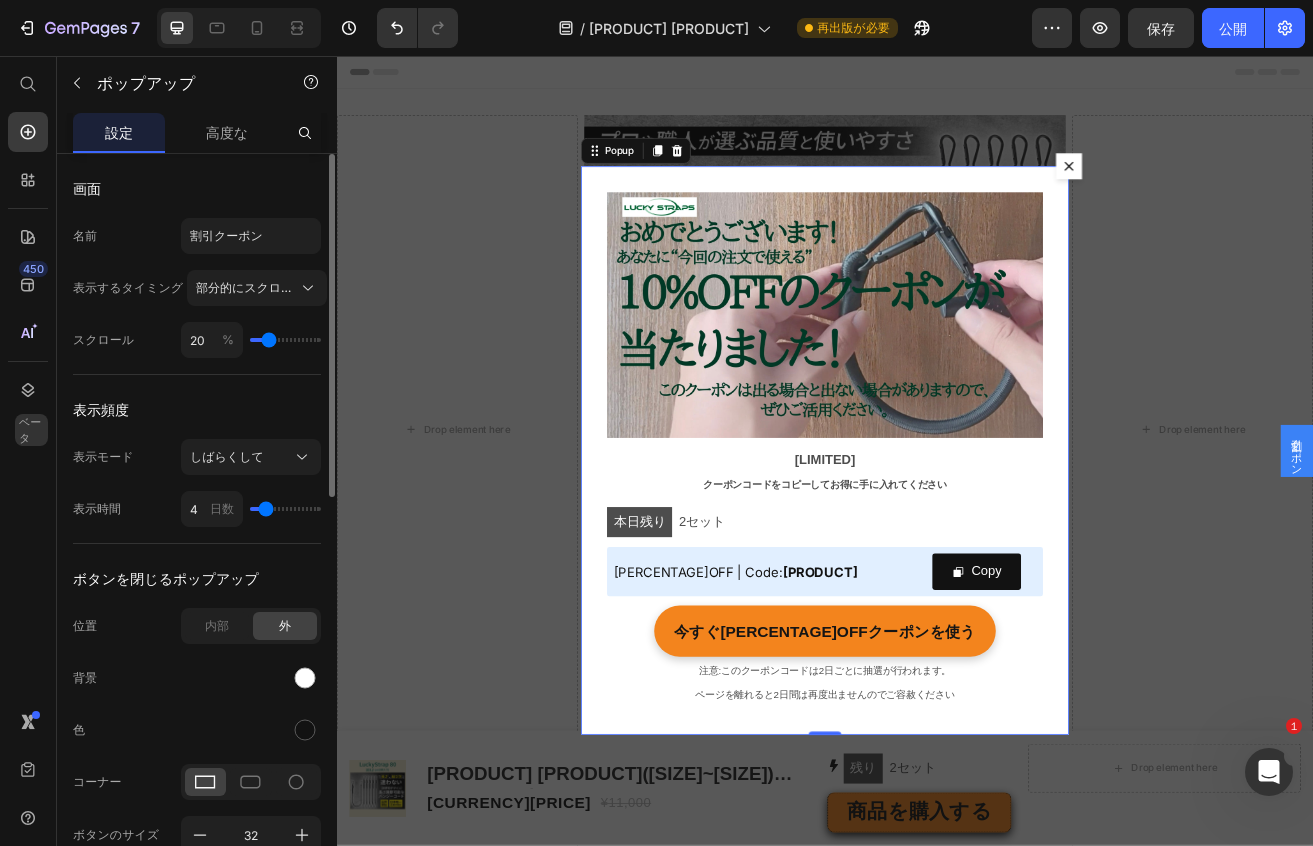 type on "4" 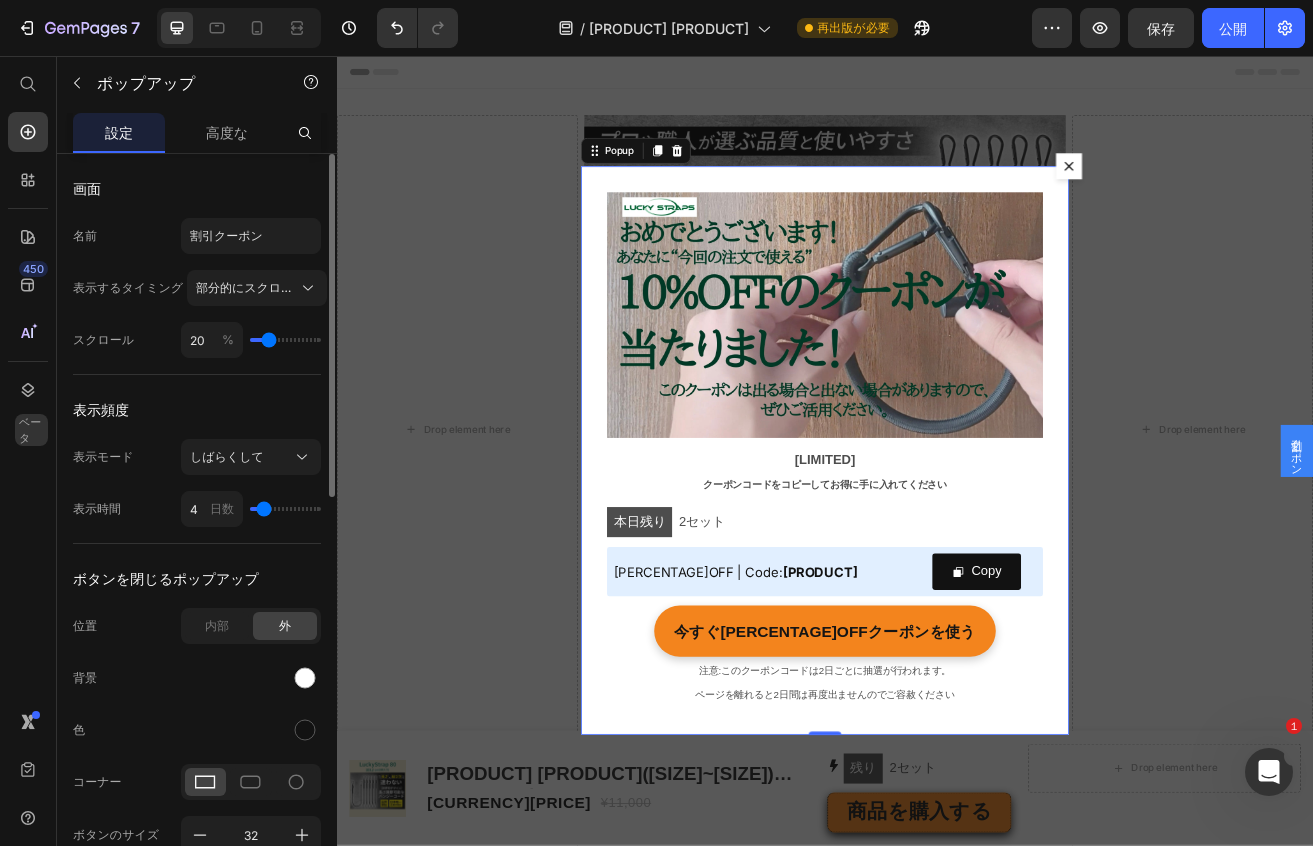 type on "3" 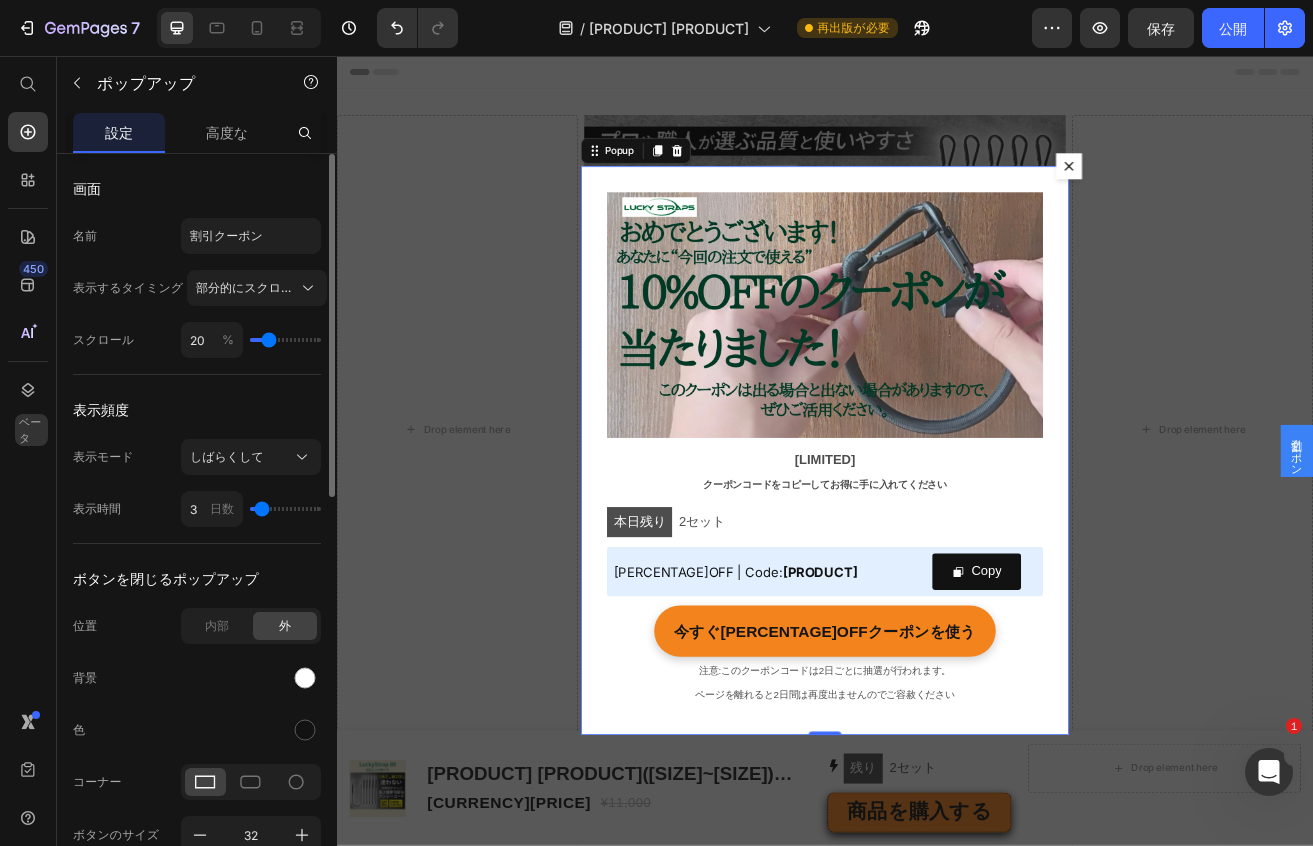 type on "2" 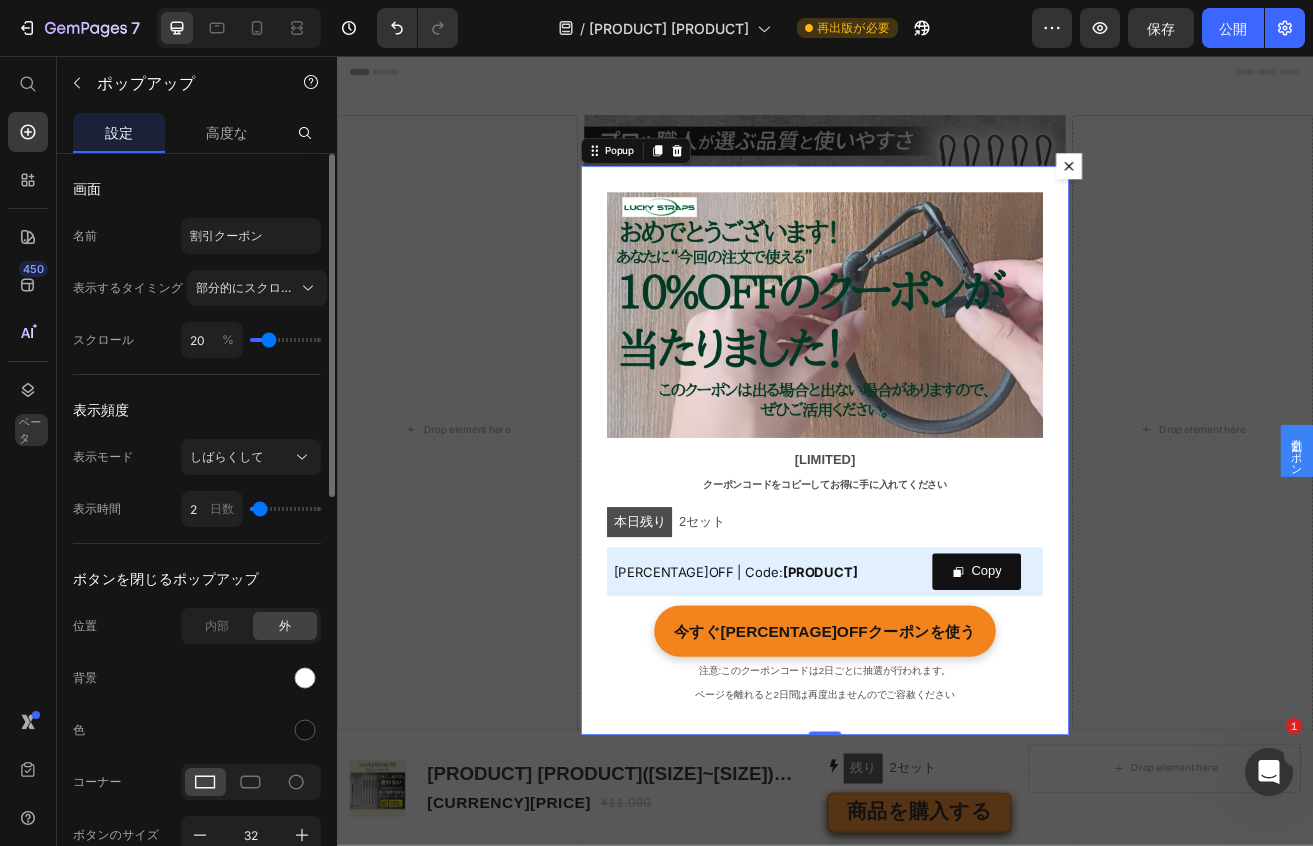 type on "1" 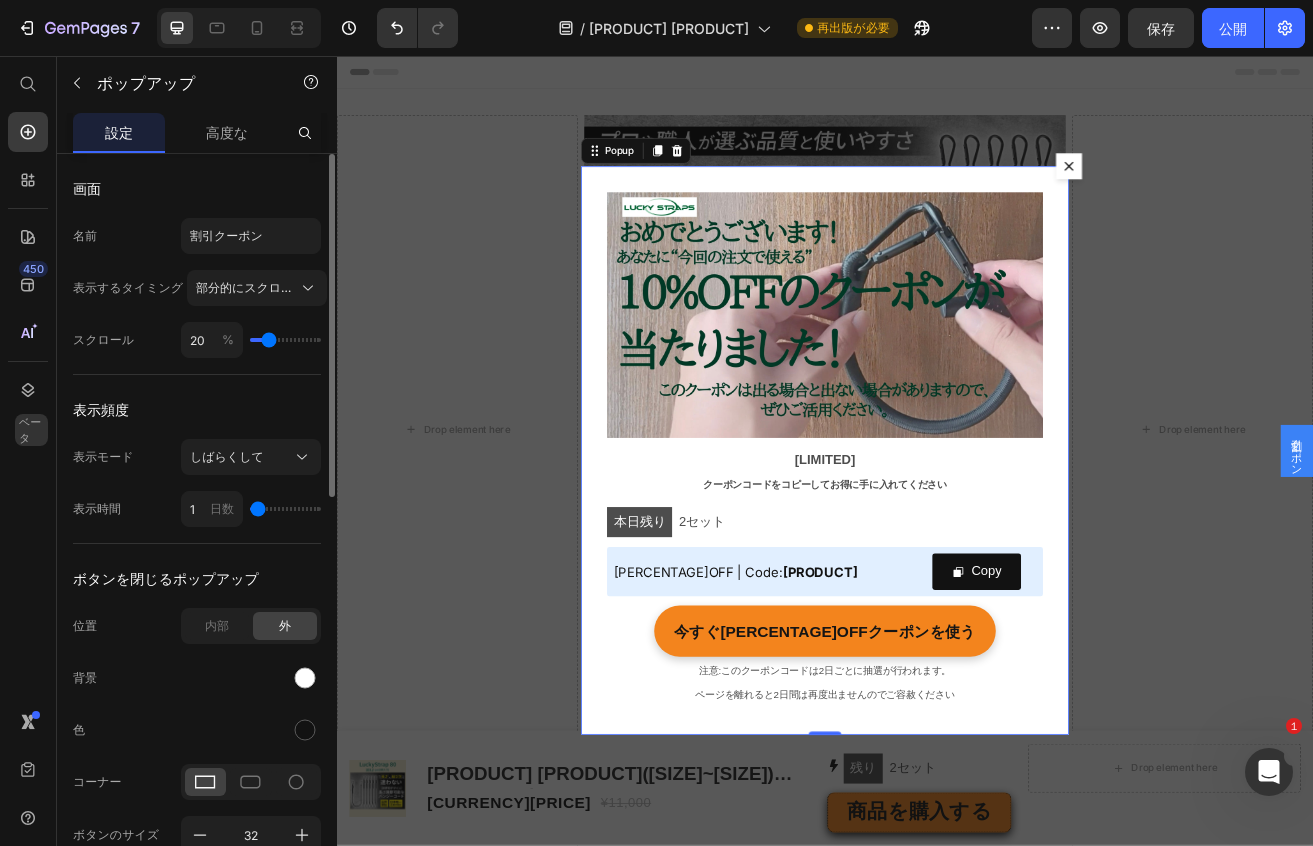 type on "1" 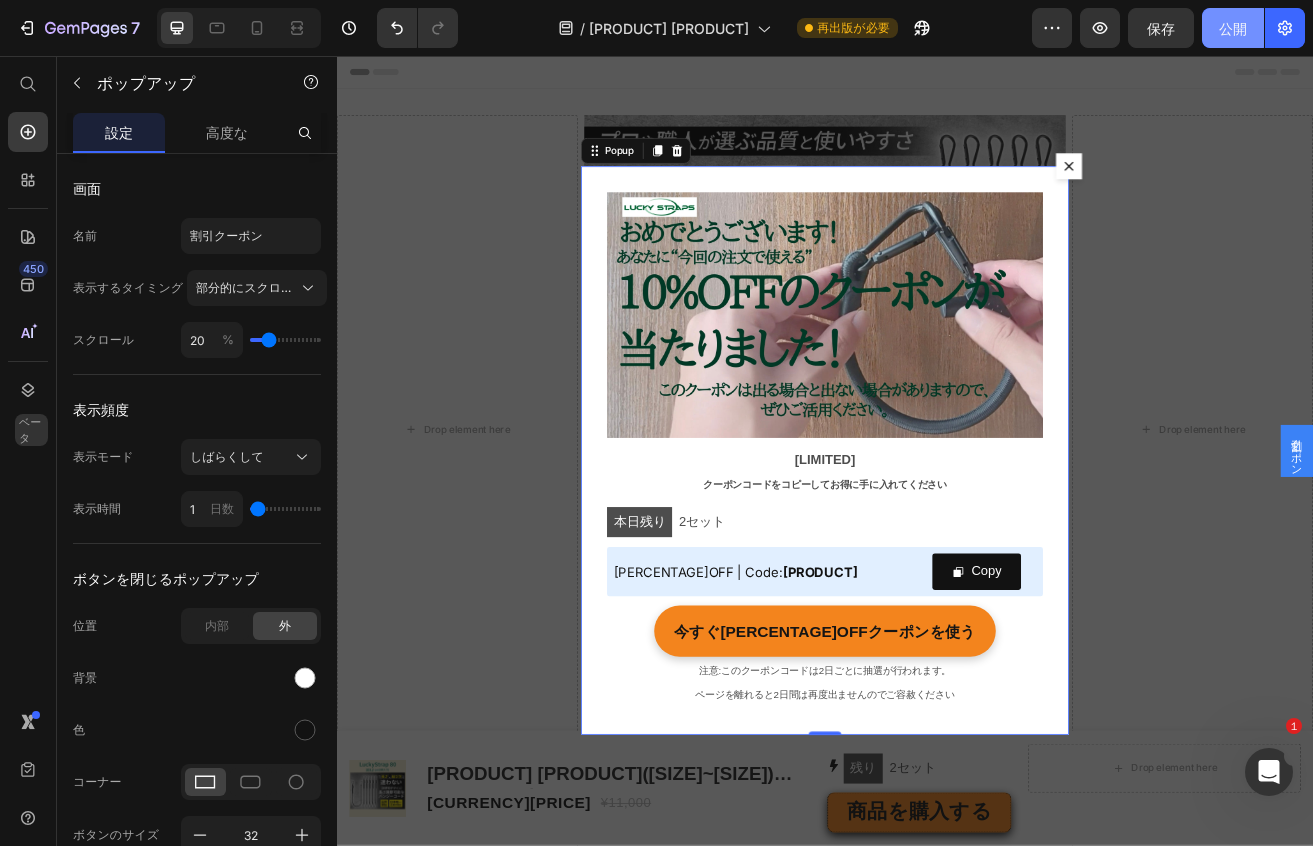 click on "公開" at bounding box center (1233, 28) 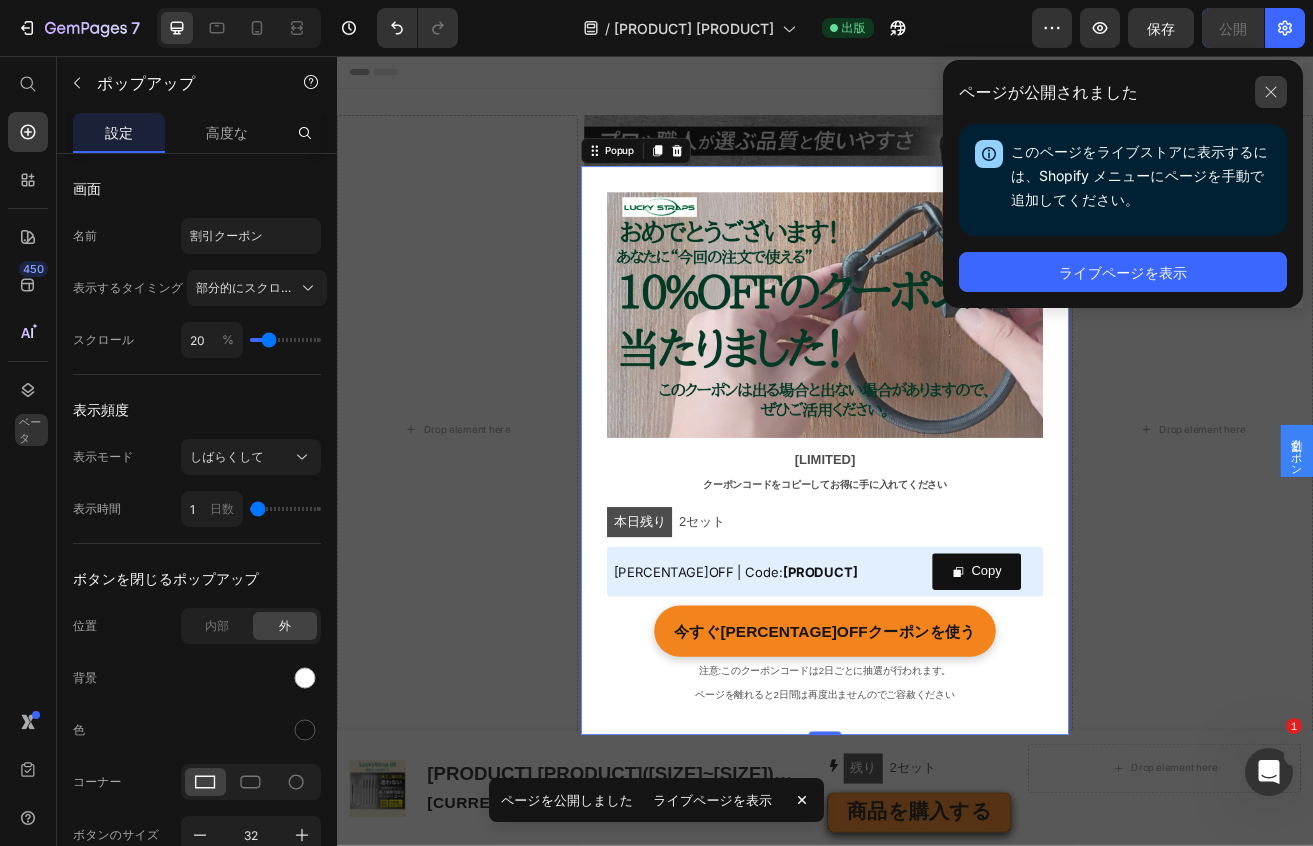 click 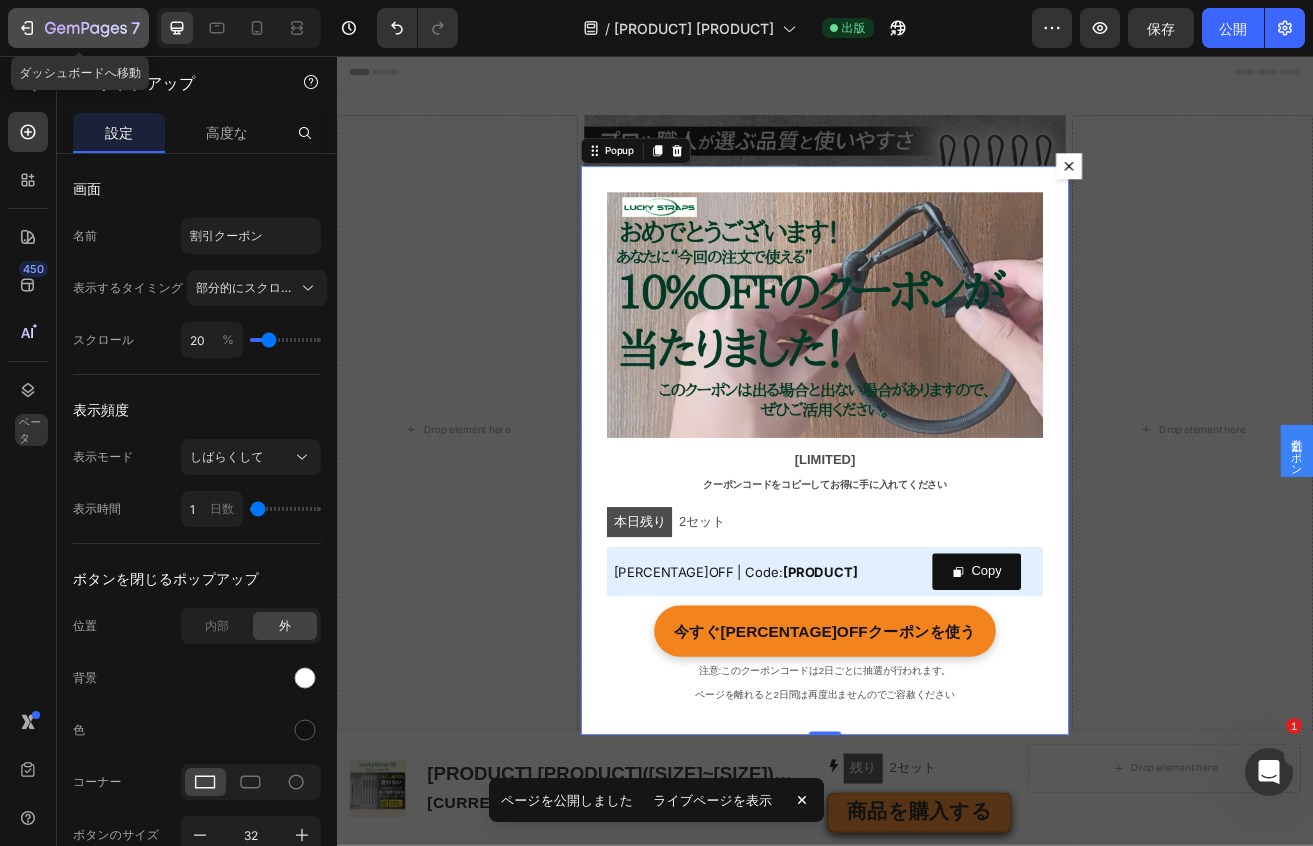 click on "7" at bounding box center (78, 28) 